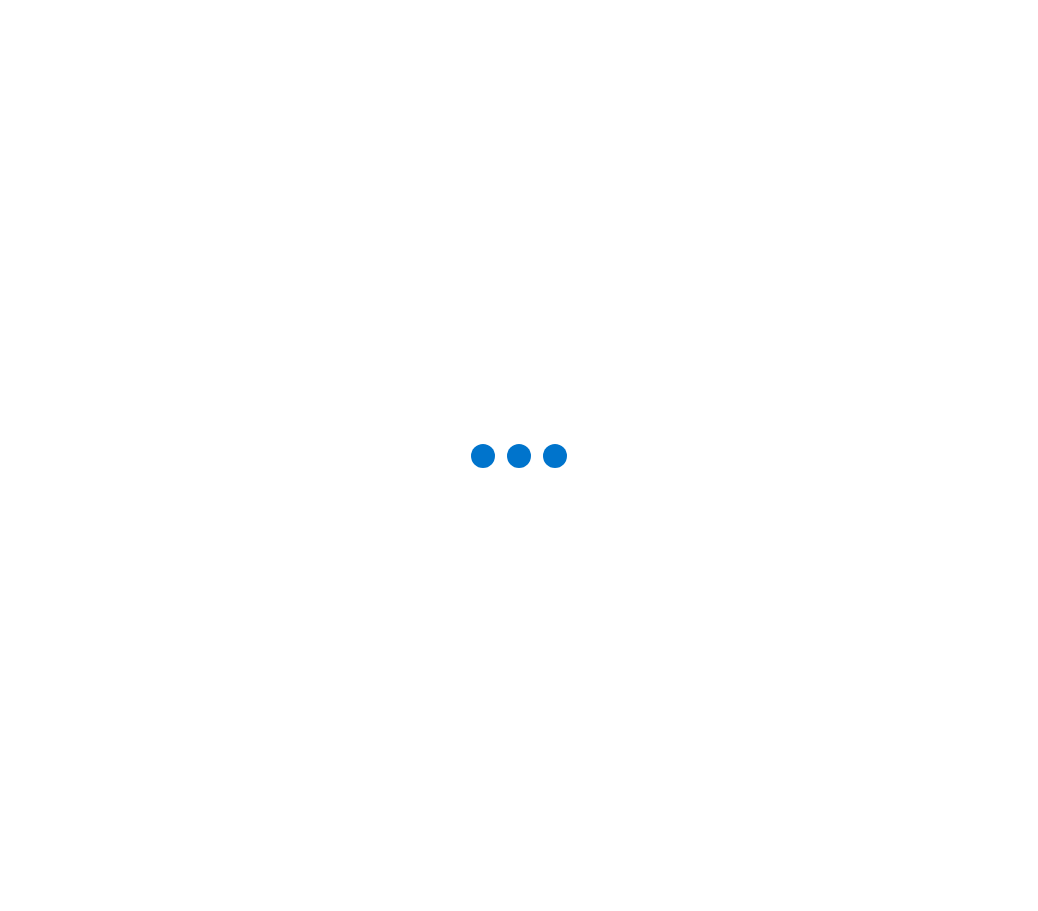 scroll, scrollTop: 0, scrollLeft: 0, axis: both 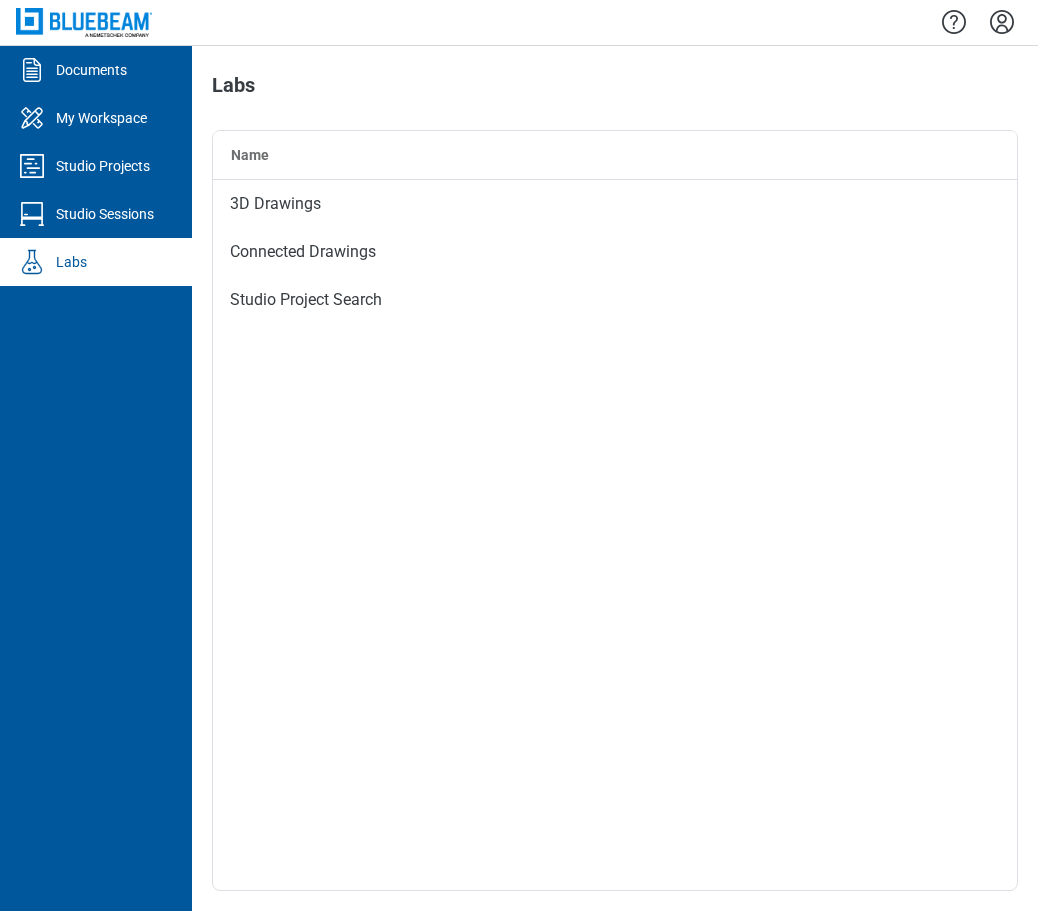 click on "Labs" at bounding box center (96, 262) 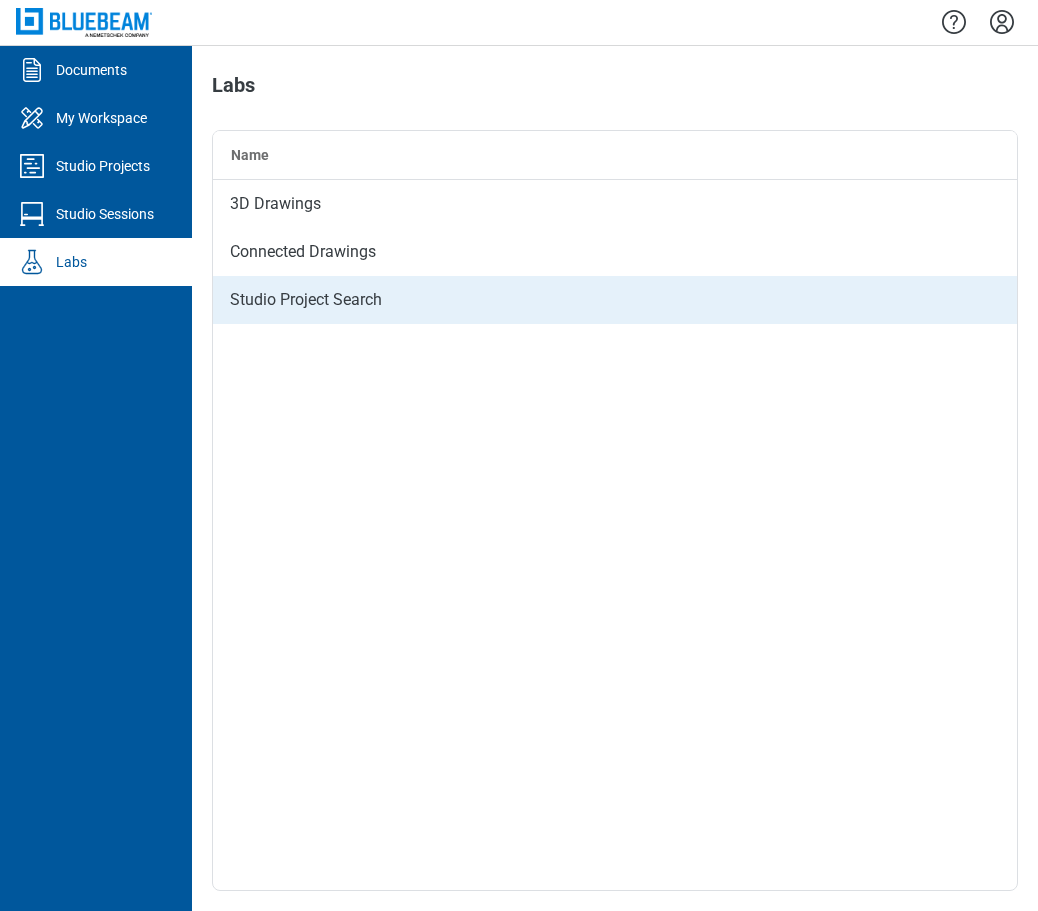 click on "Studio Project Search" at bounding box center [615, 300] 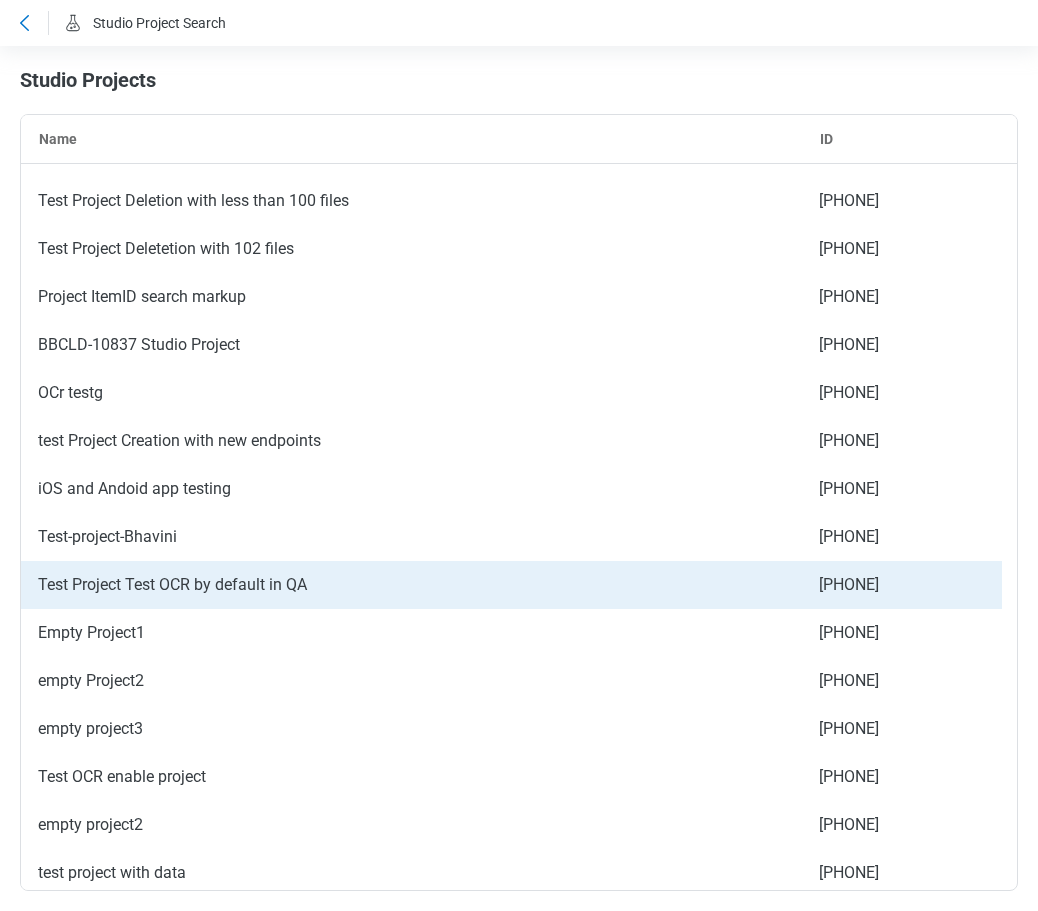 scroll, scrollTop: 89, scrollLeft: 0, axis: vertical 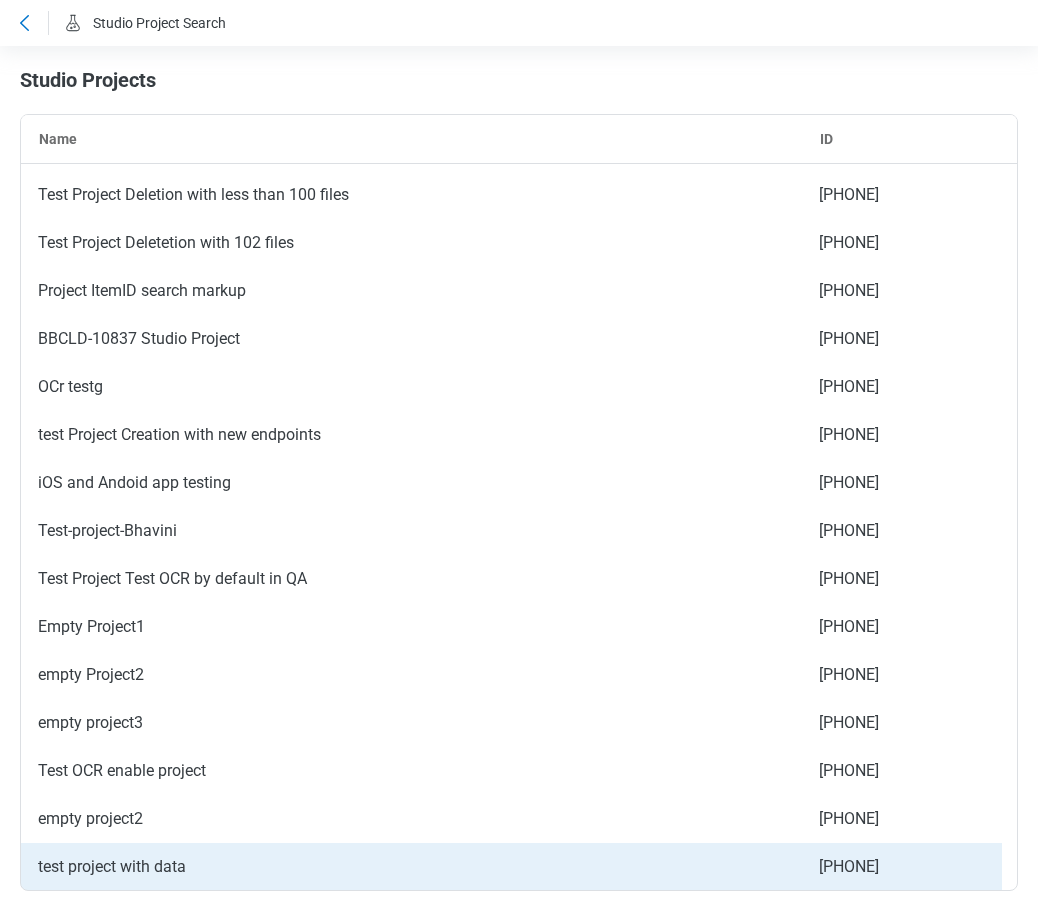 click on "test project with data" at bounding box center (411, 867) 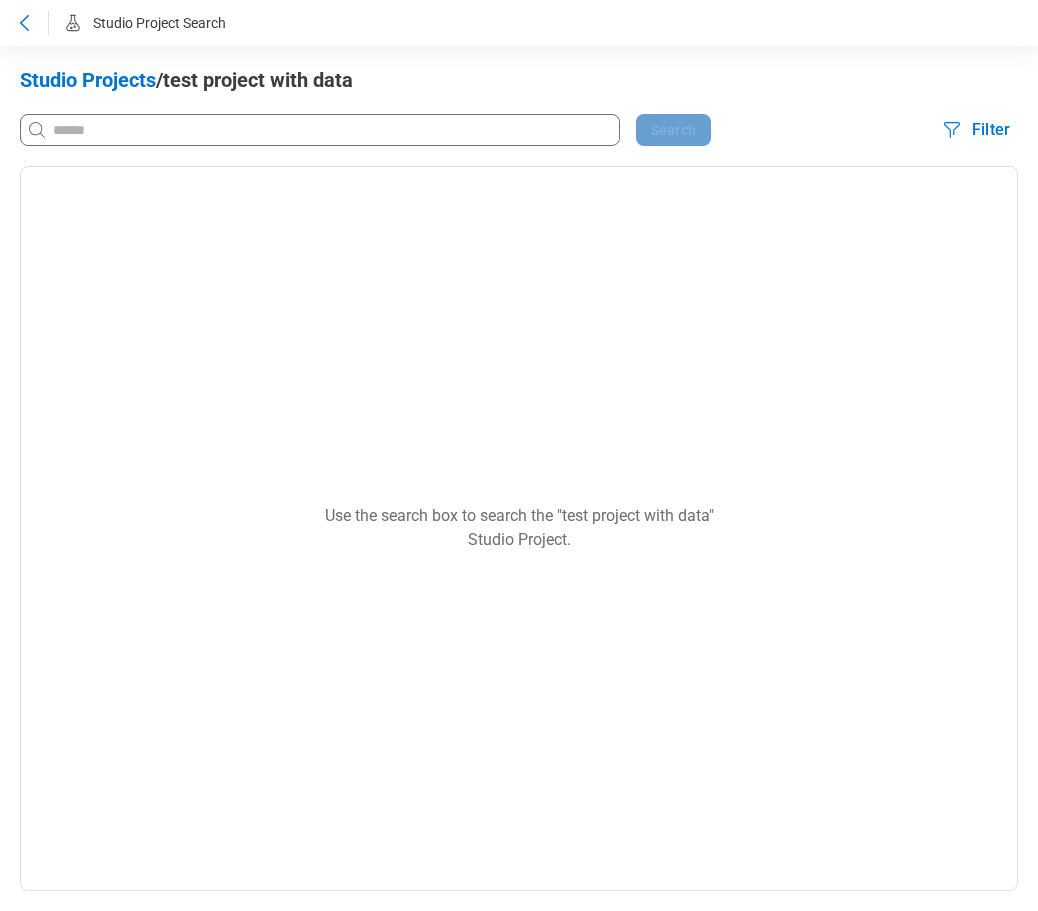 click on "Studio Projects" at bounding box center (88, 80) 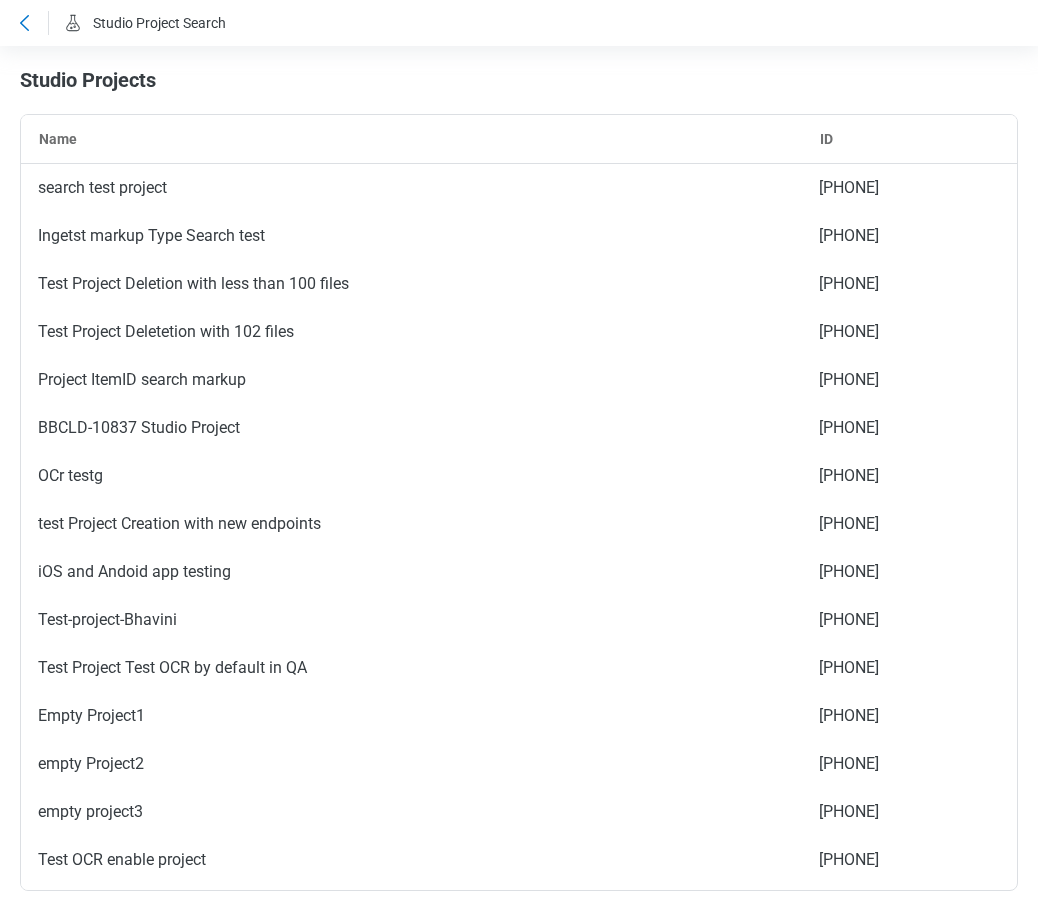 scroll, scrollTop: 137, scrollLeft: 0, axis: vertical 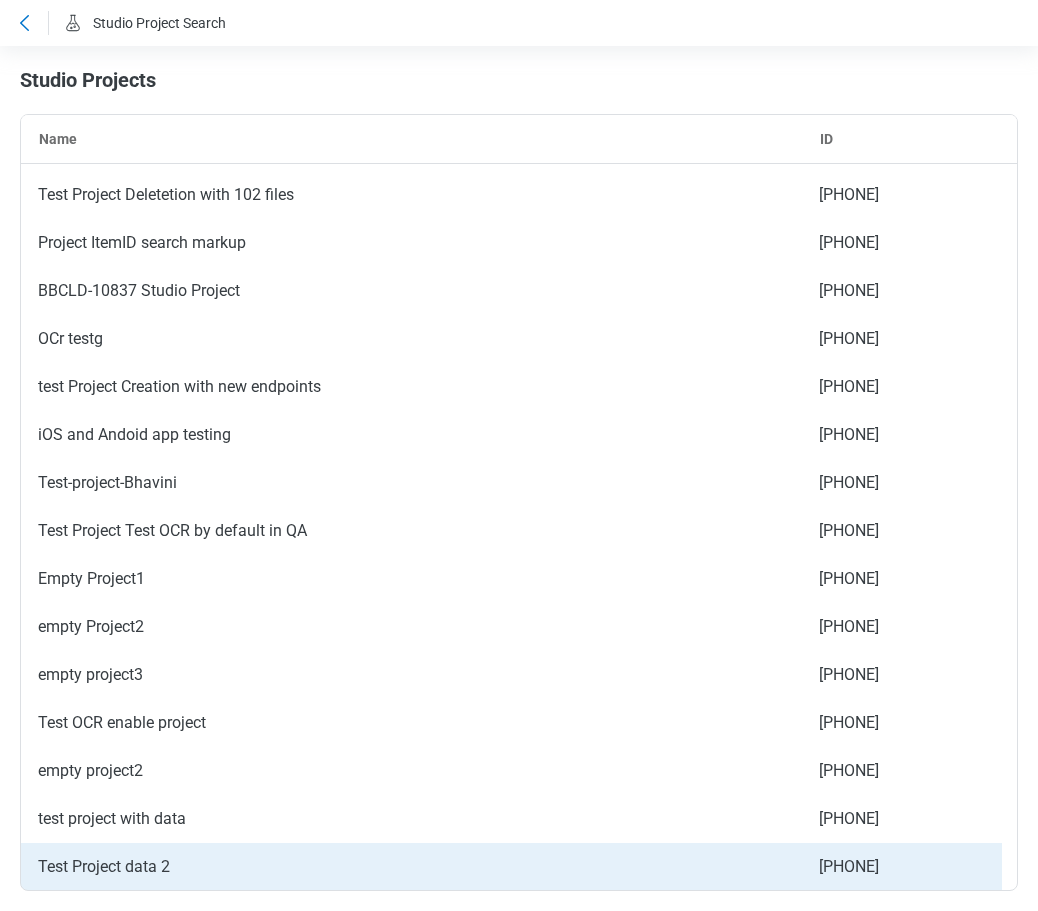 click on "Test Project data 2" at bounding box center (411, 867) 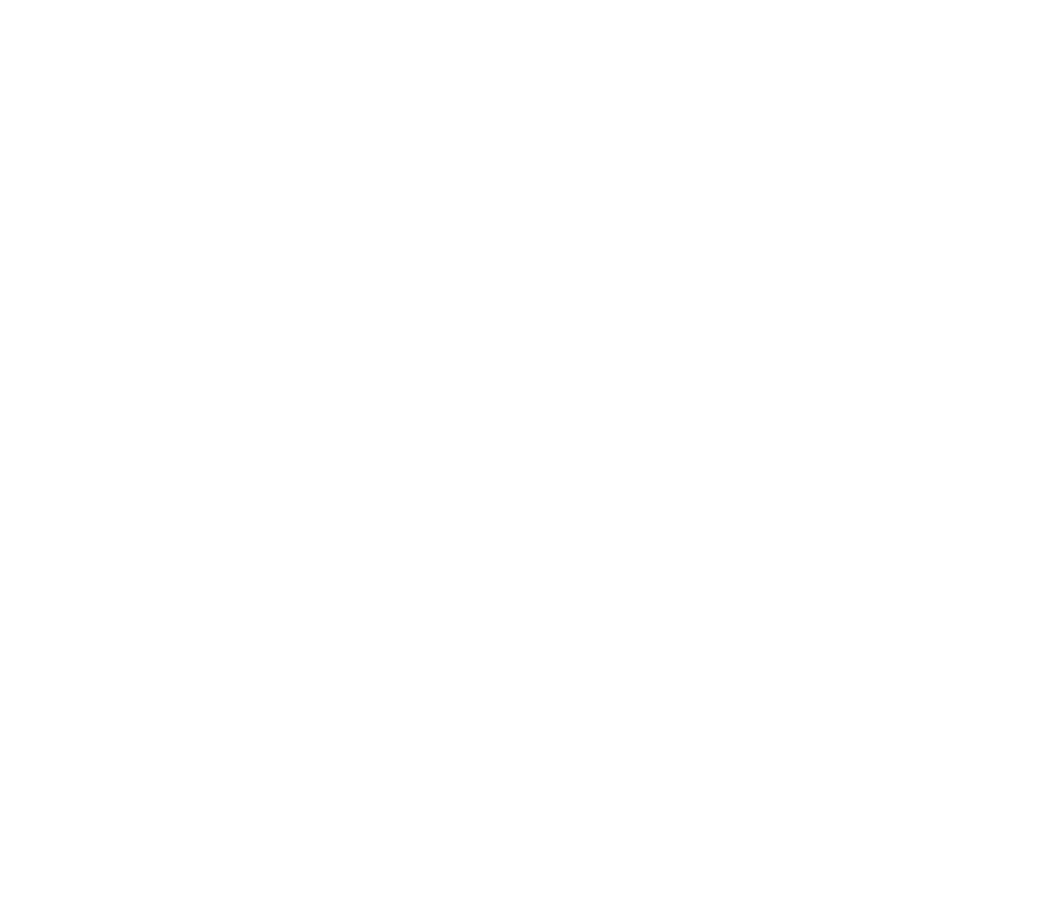 scroll, scrollTop: 0, scrollLeft: 0, axis: both 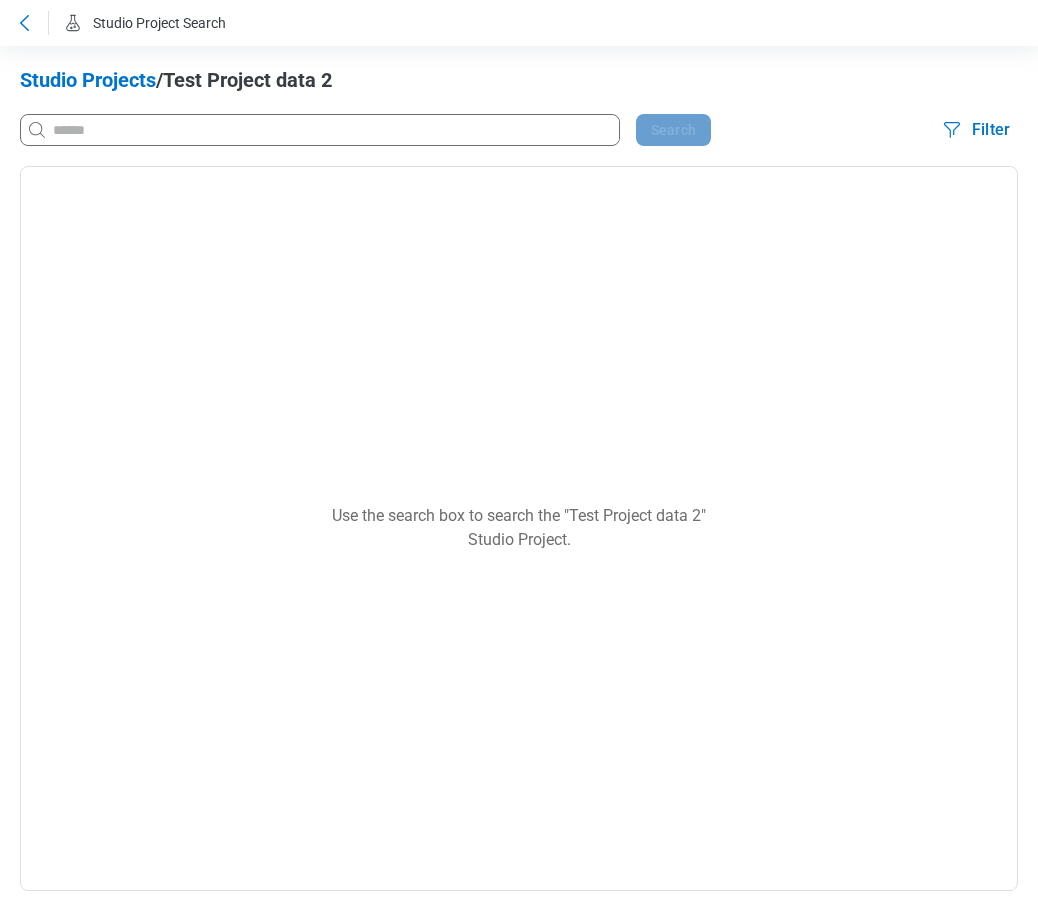 click on "Studio Projects" at bounding box center (88, 80) 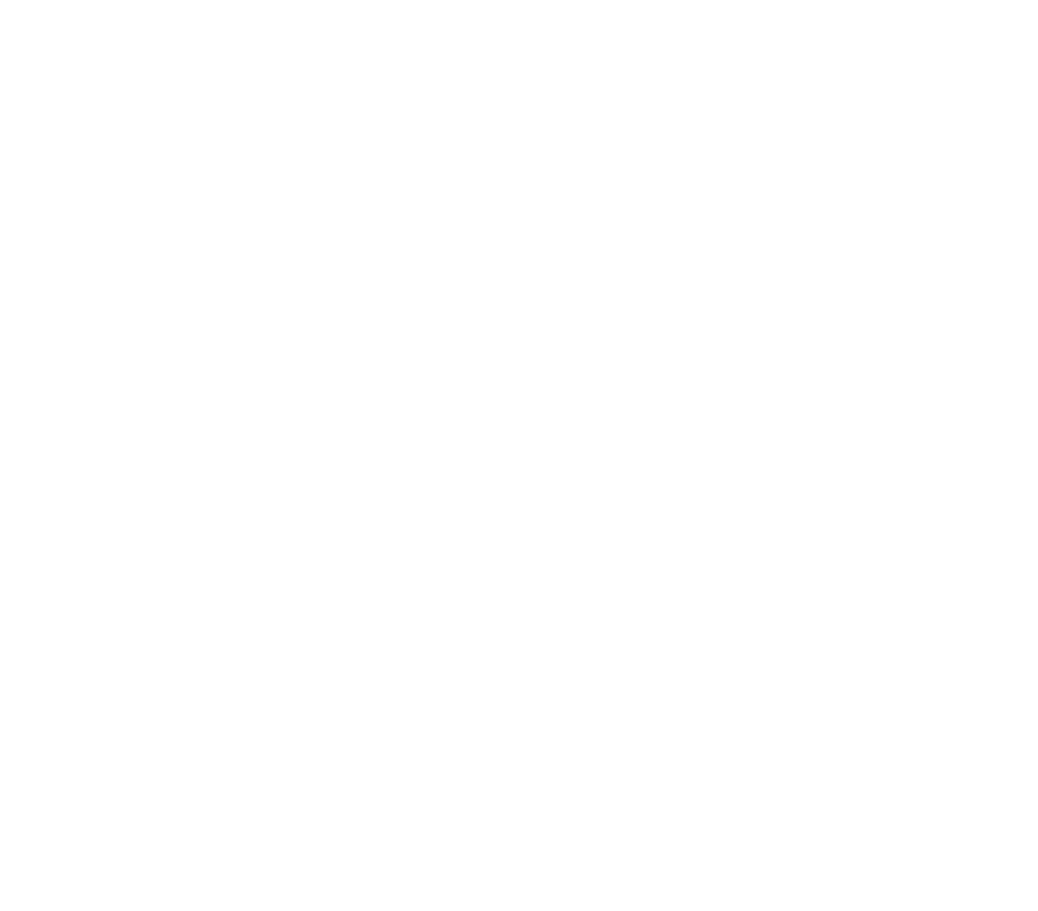 scroll, scrollTop: 0, scrollLeft: 0, axis: both 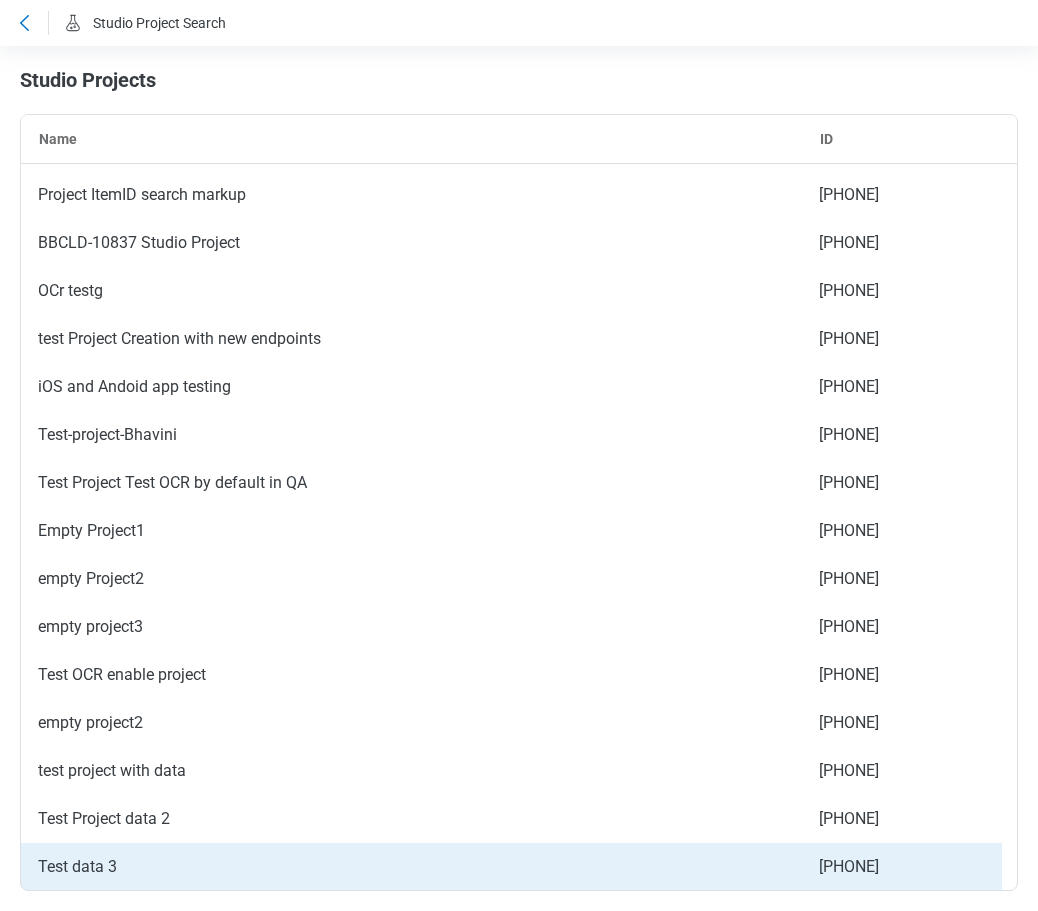 click on "Test data 3" at bounding box center [411, 867] 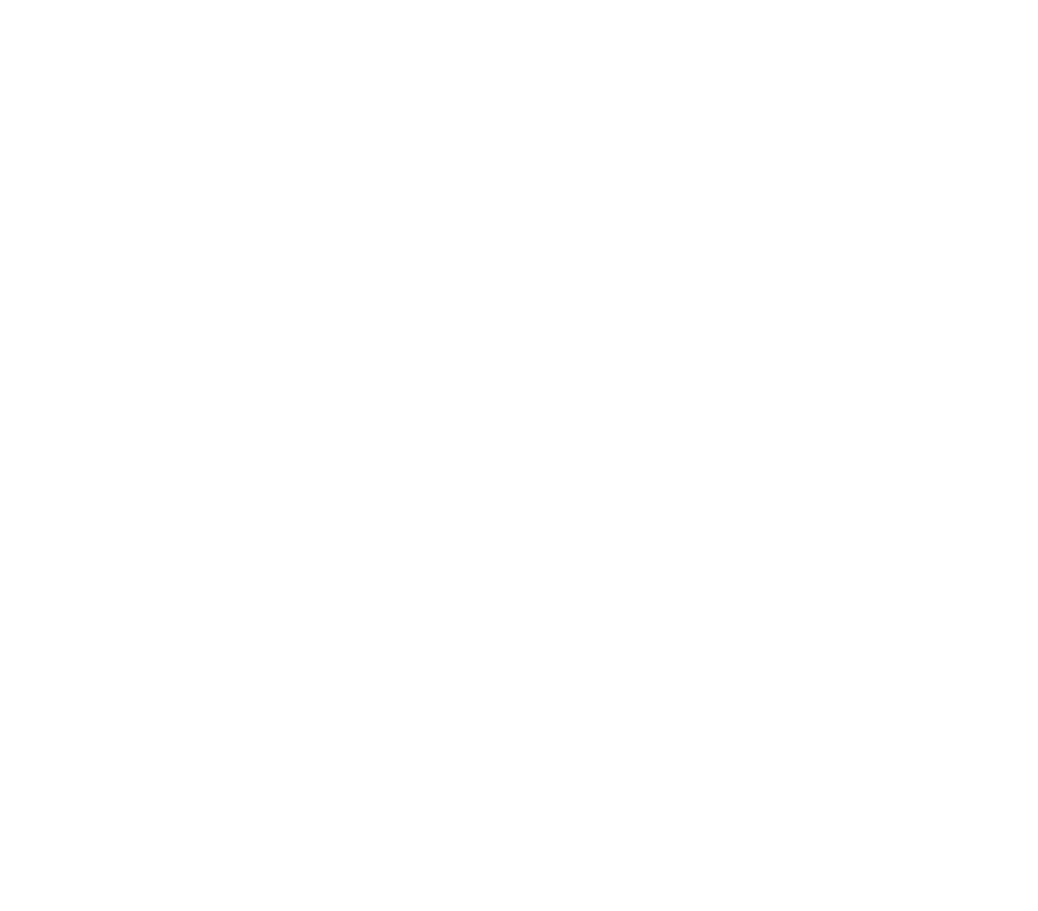 scroll, scrollTop: 0, scrollLeft: 0, axis: both 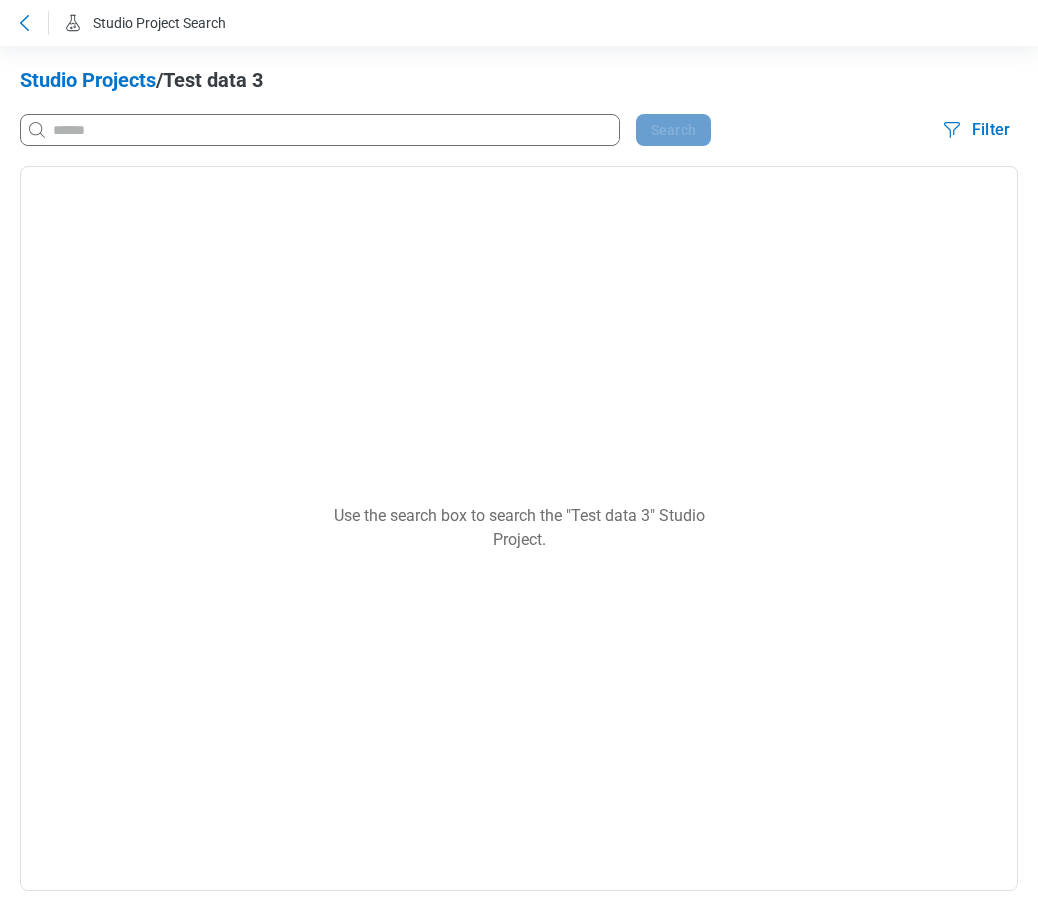 click 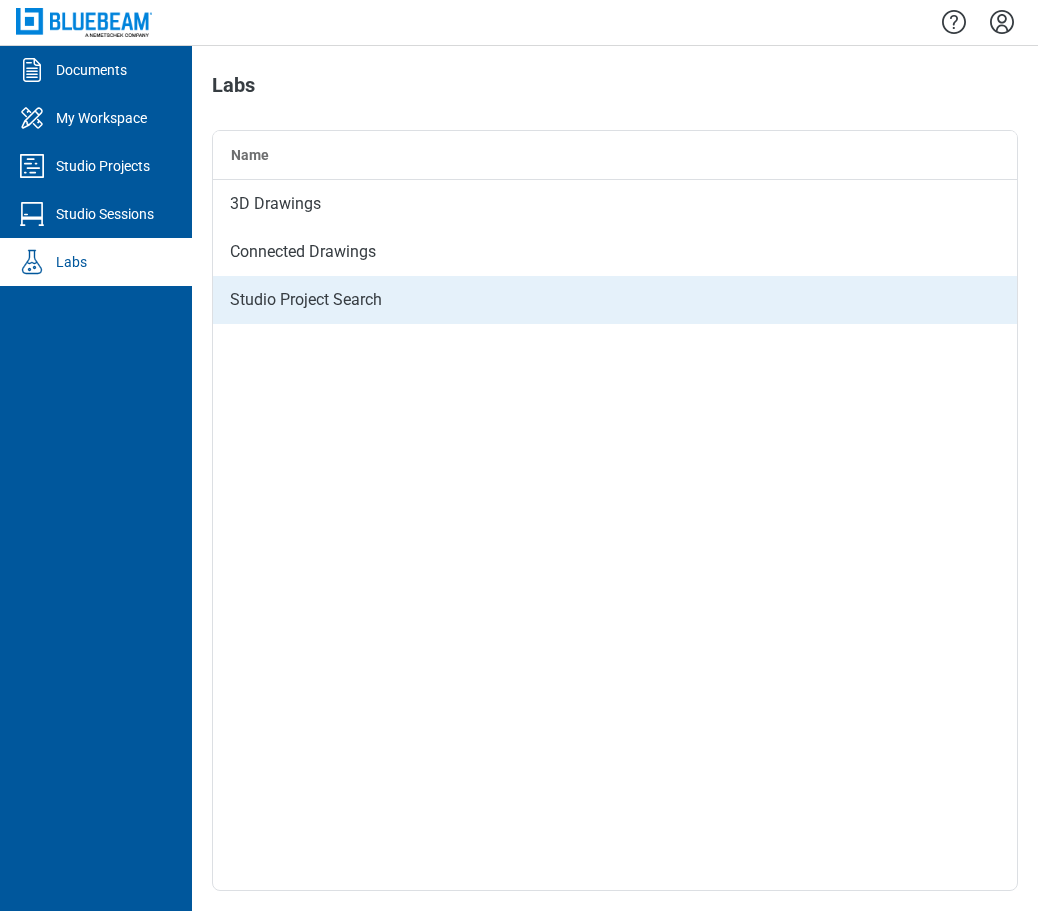 click on "Studio Project Search" at bounding box center (615, 300) 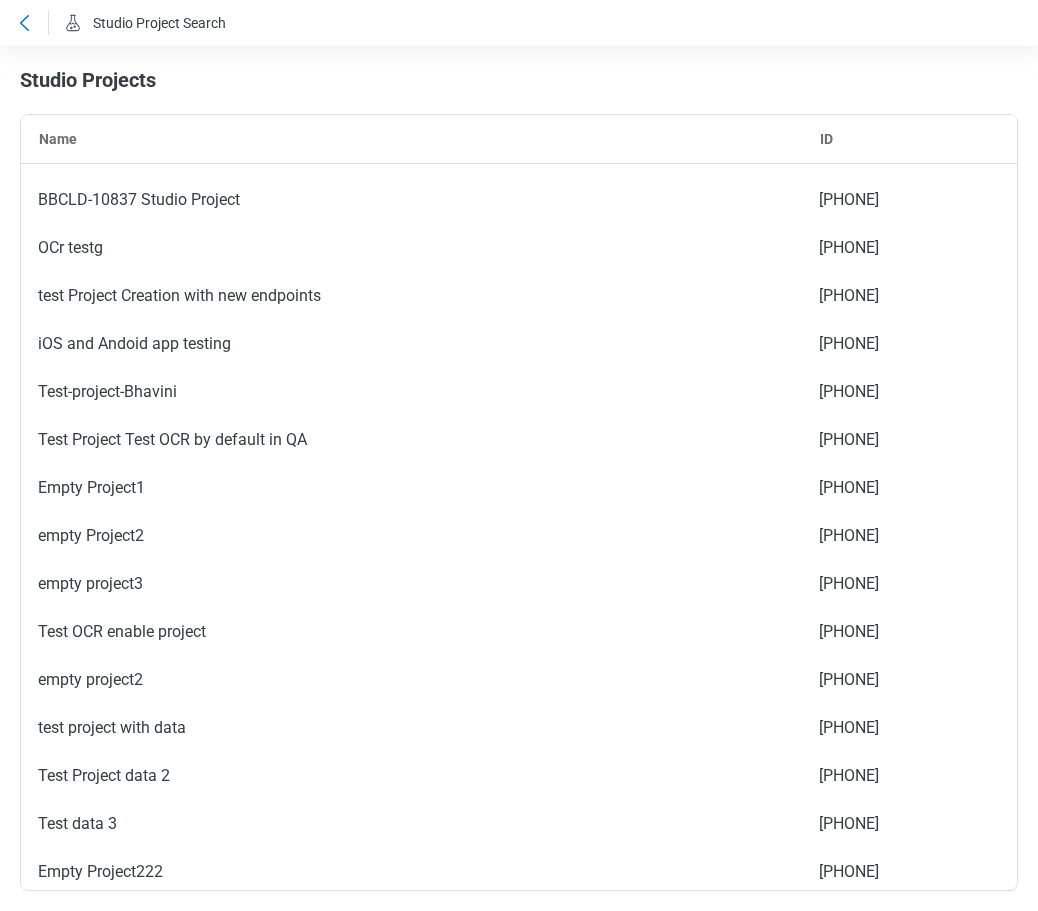 scroll, scrollTop: 233, scrollLeft: 0, axis: vertical 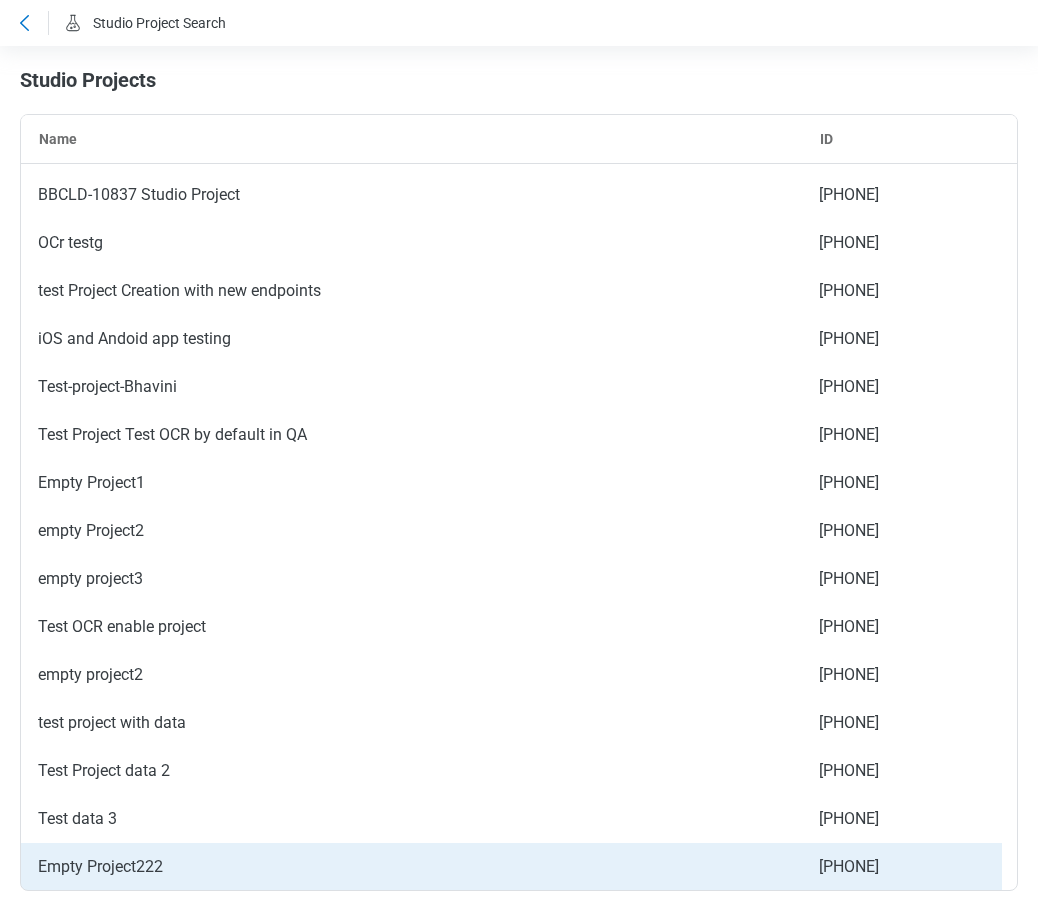 click on "Empty Project222" at bounding box center (411, 867) 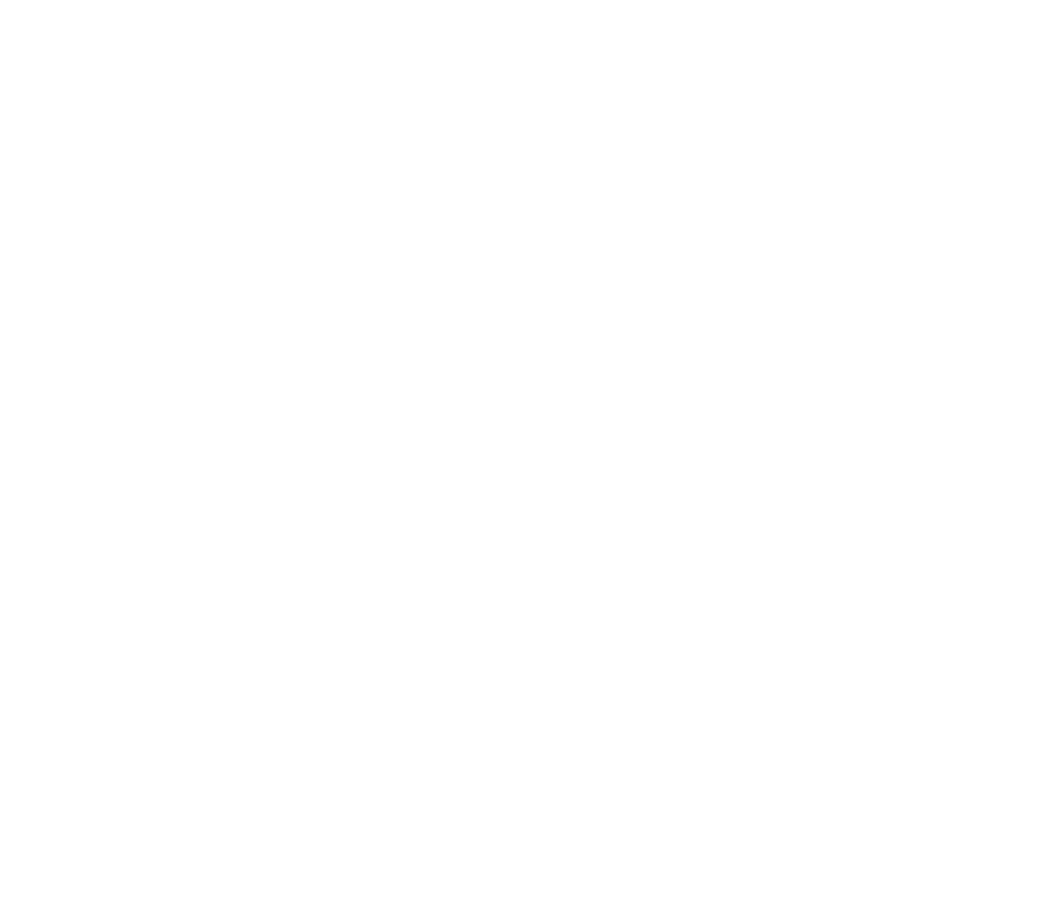 scroll, scrollTop: 0, scrollLeft: 0, axis: both 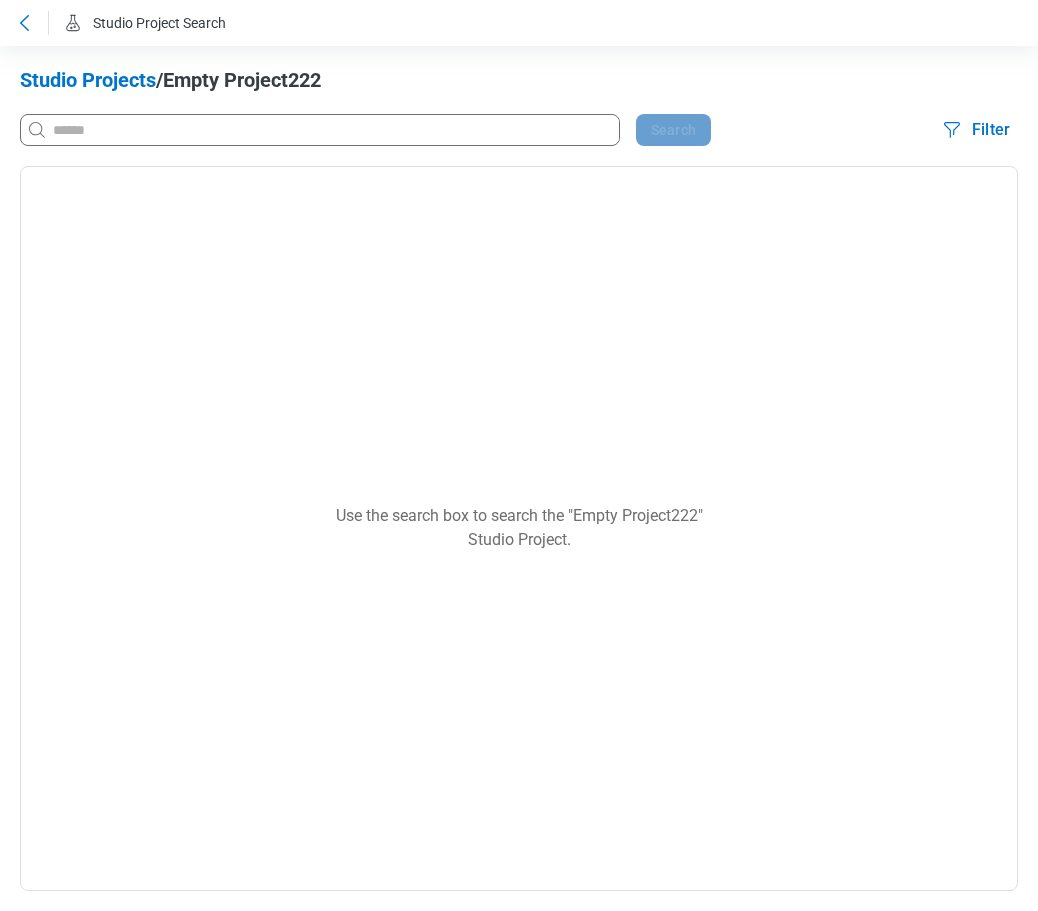 click 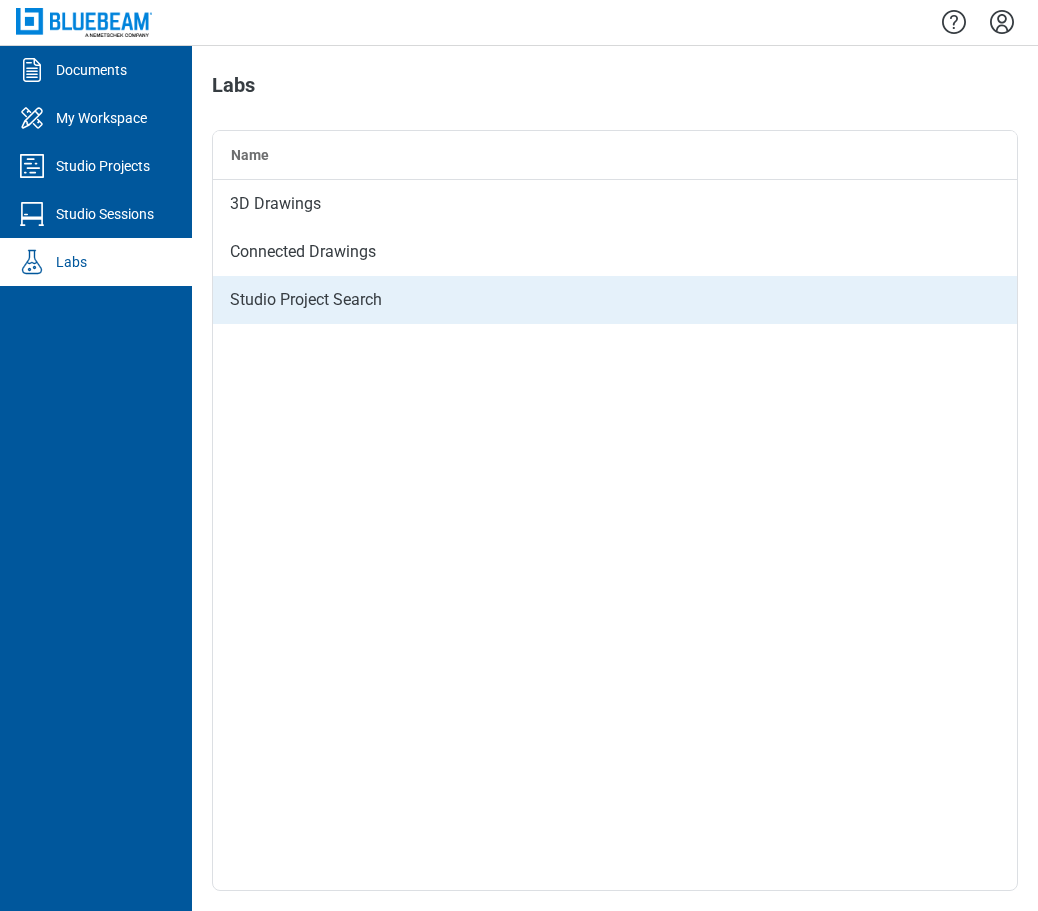 click on "Studio Project Search" at bounding box center (615, 300) 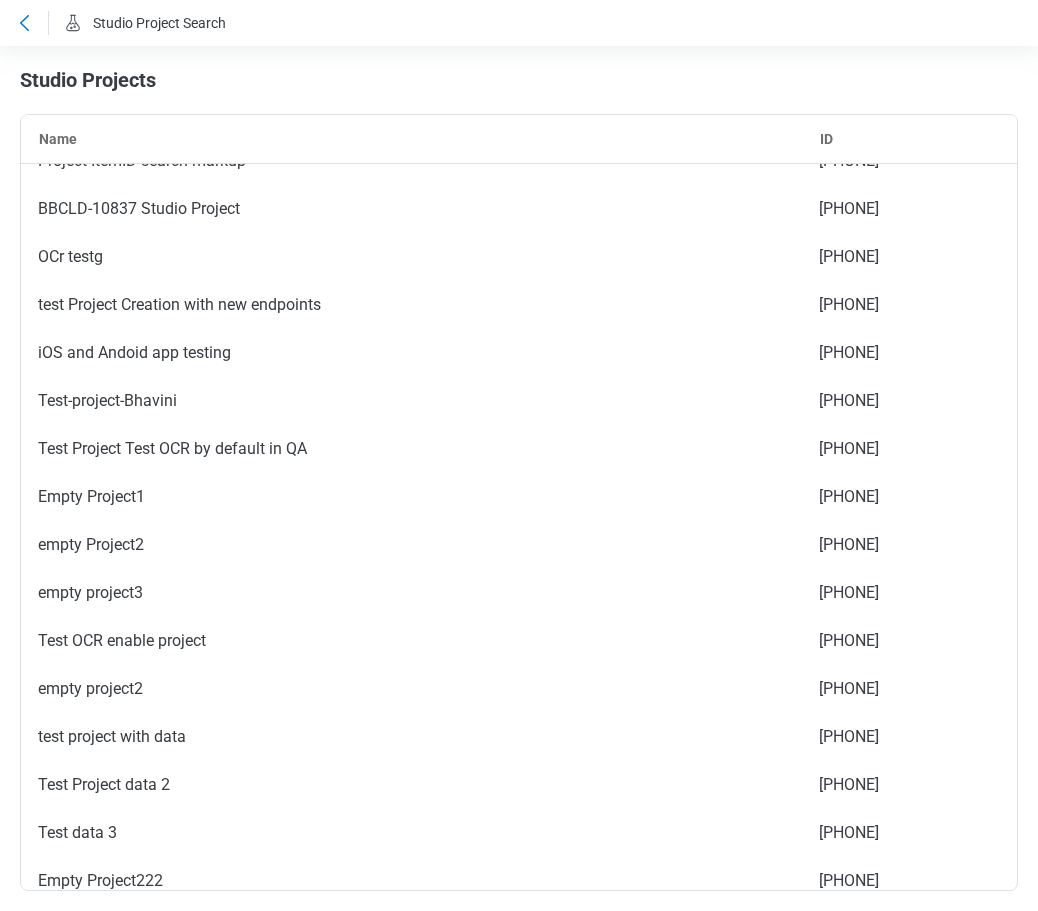 scroll, scrollTop: 233, scrollLeft: 0, axis: vertical 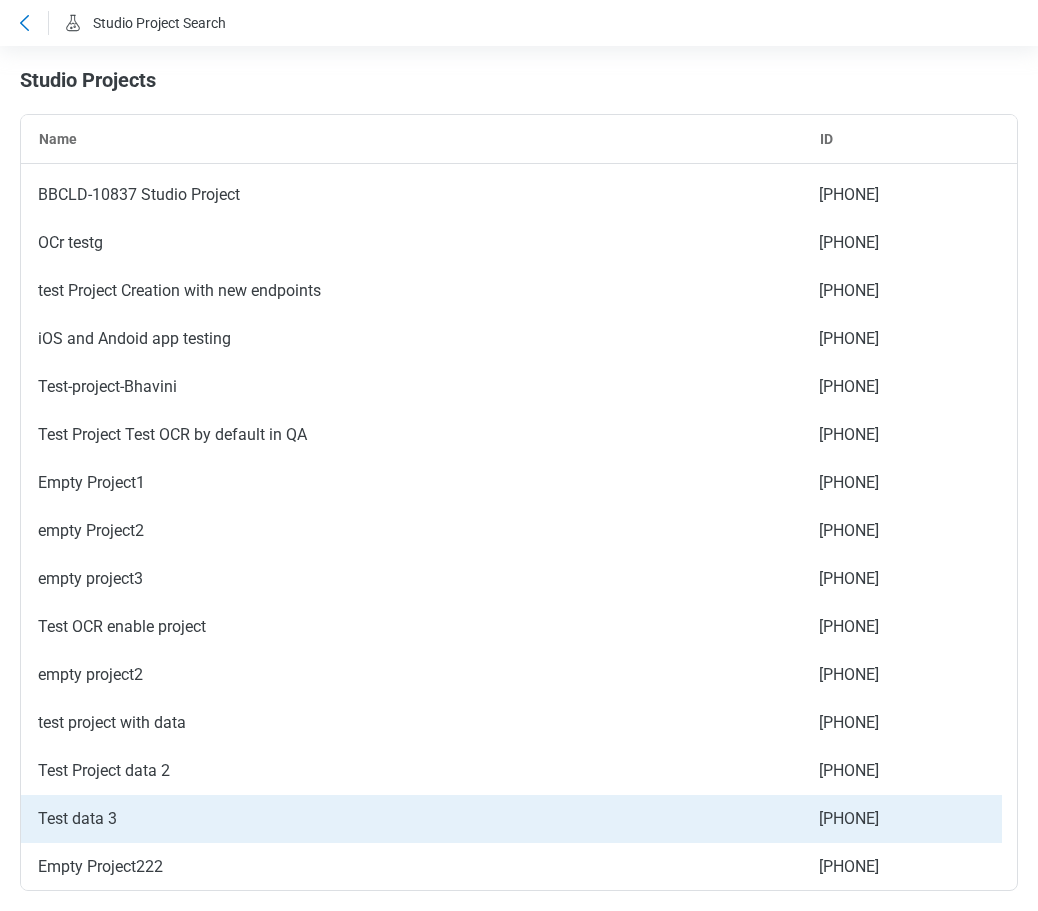 click on "Test data 3" at bounding box center (411, 819) 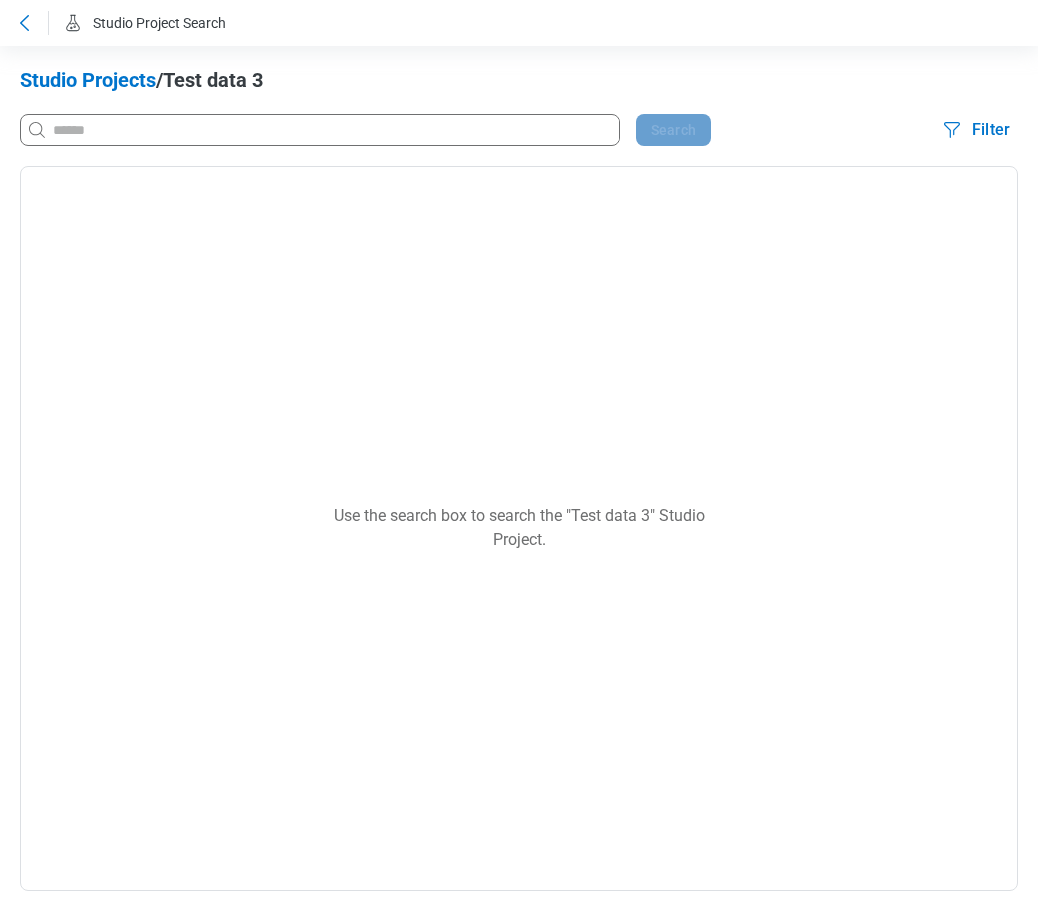 click at bounding box center [320, 130] 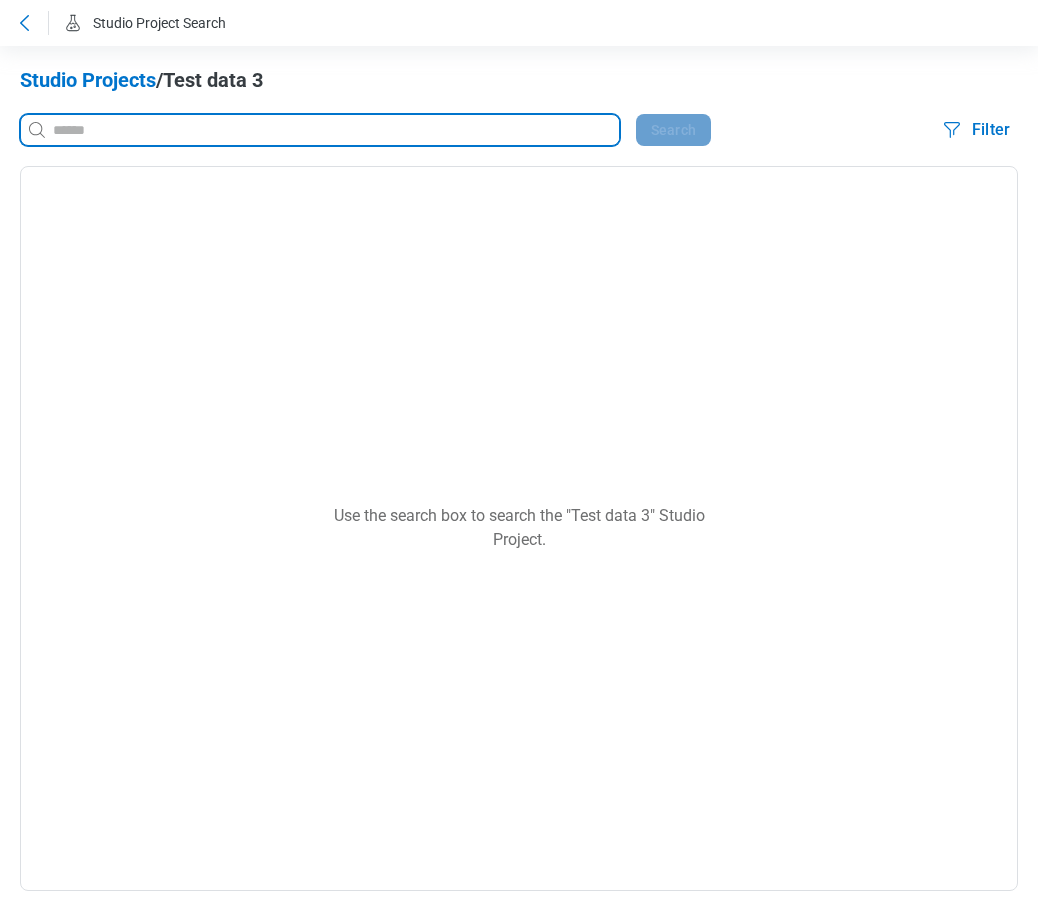 click at bounding box center (334, 130) 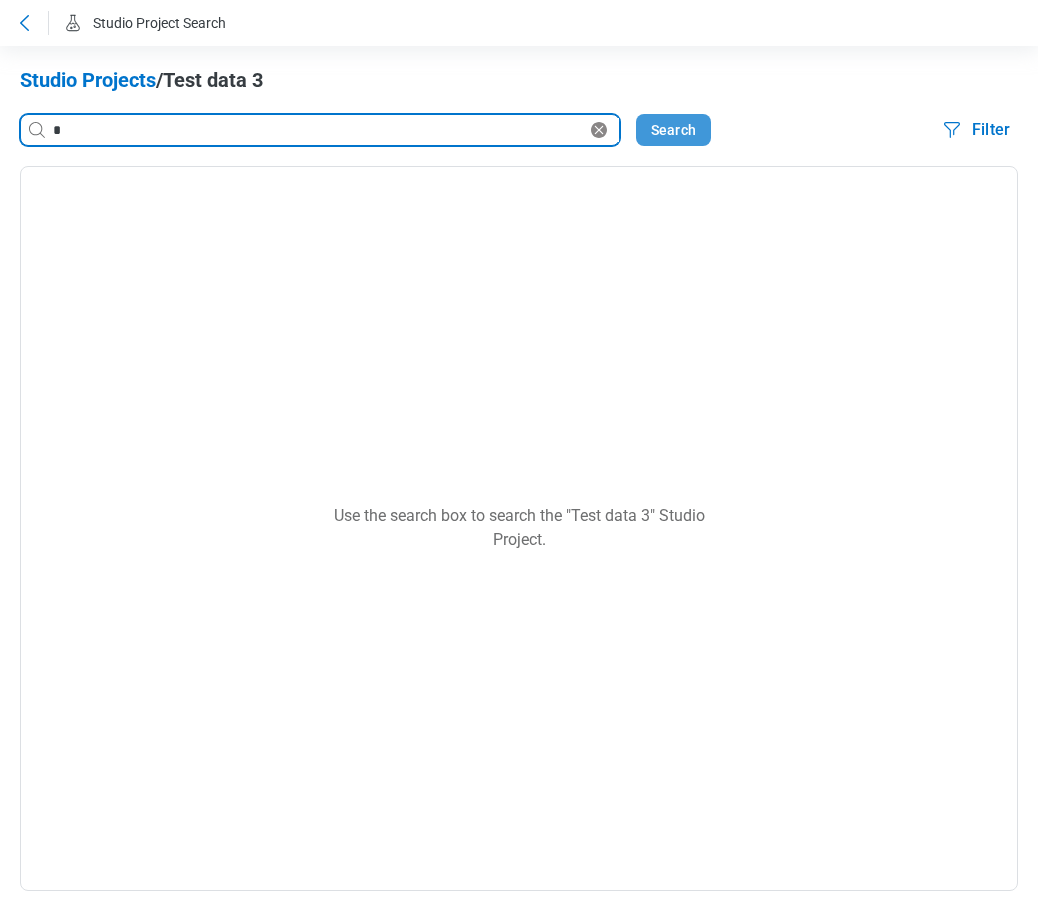 type on "*" 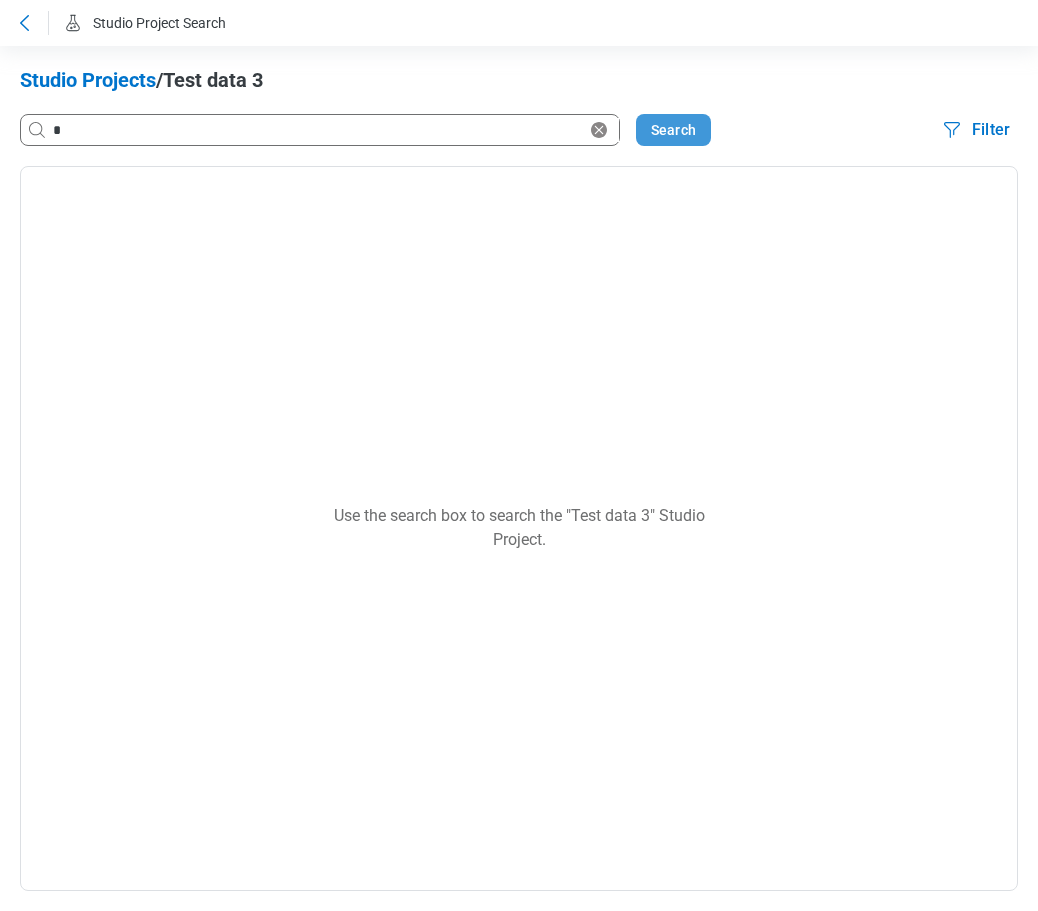 click on "Search" at bounding box center (673, 130) 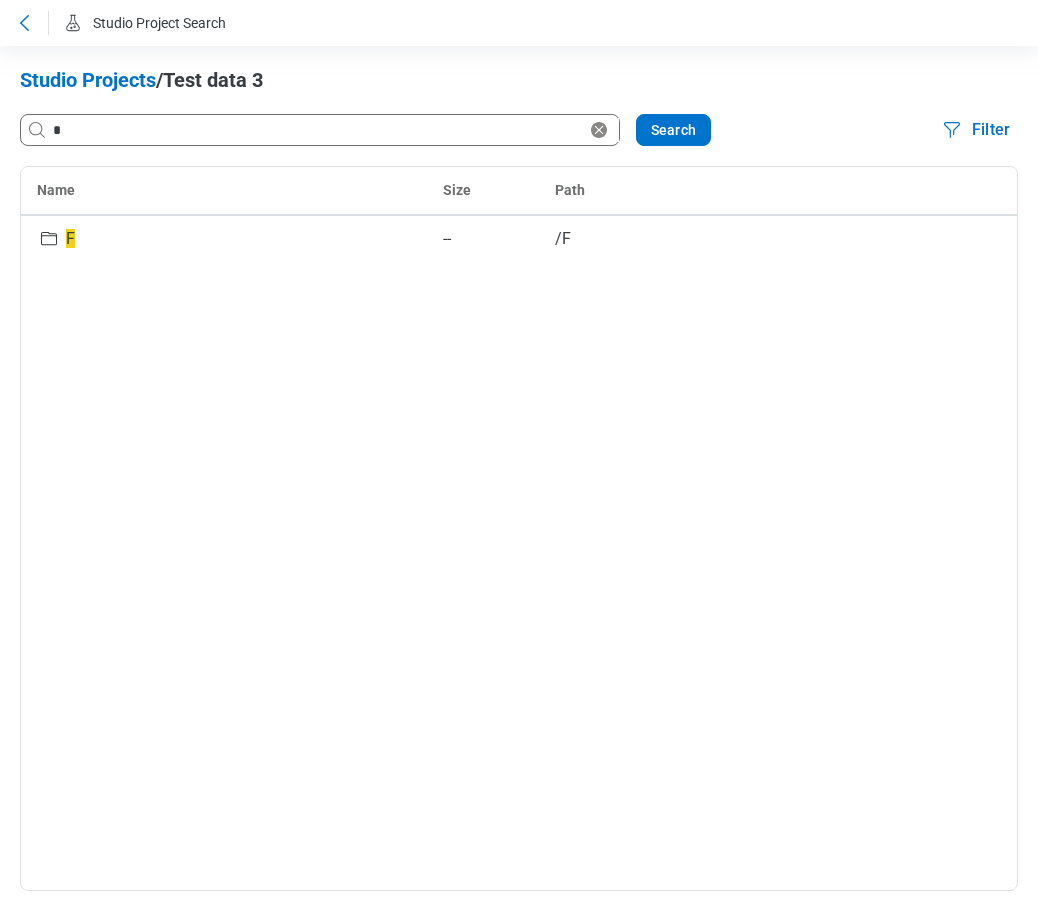 click on "Studio Projects" at bounding box center [88, 80] 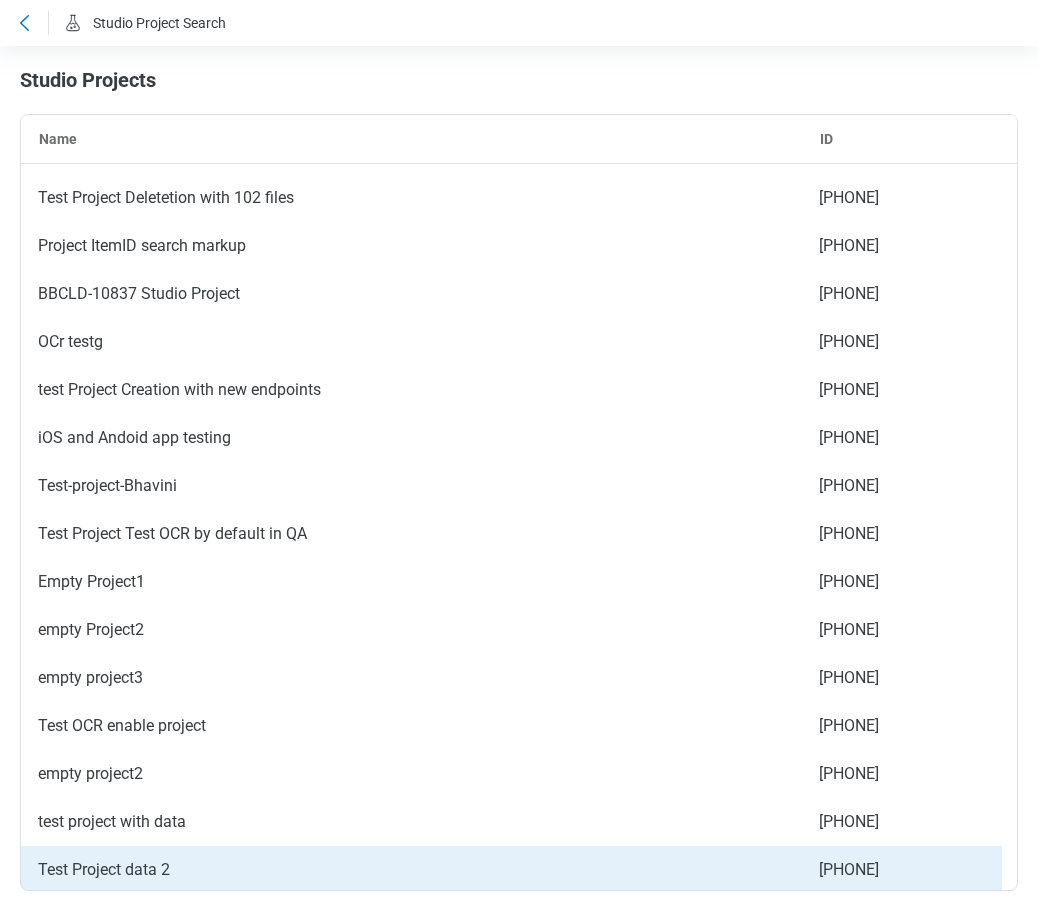 scroll, scrollTop: 233, scrollLeft: 0, axis: vertical 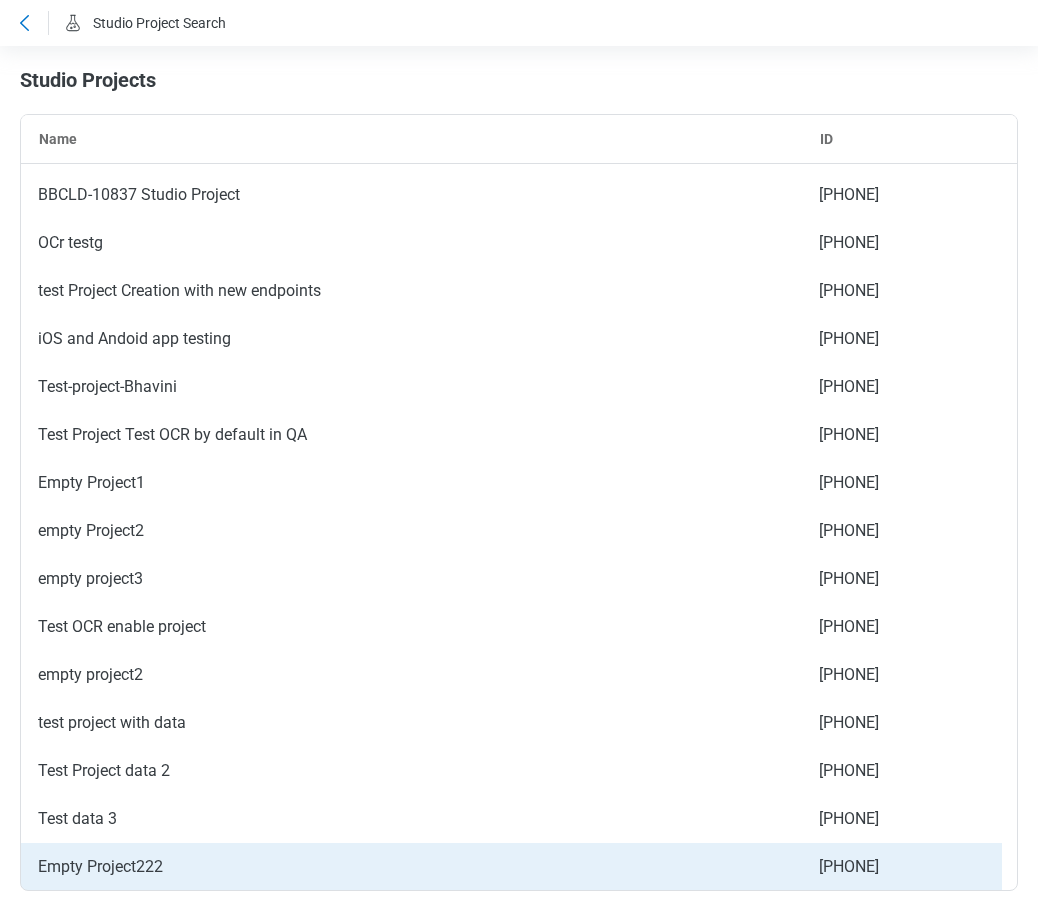 click on "Empty Project222" at bounding box center [411, 867] 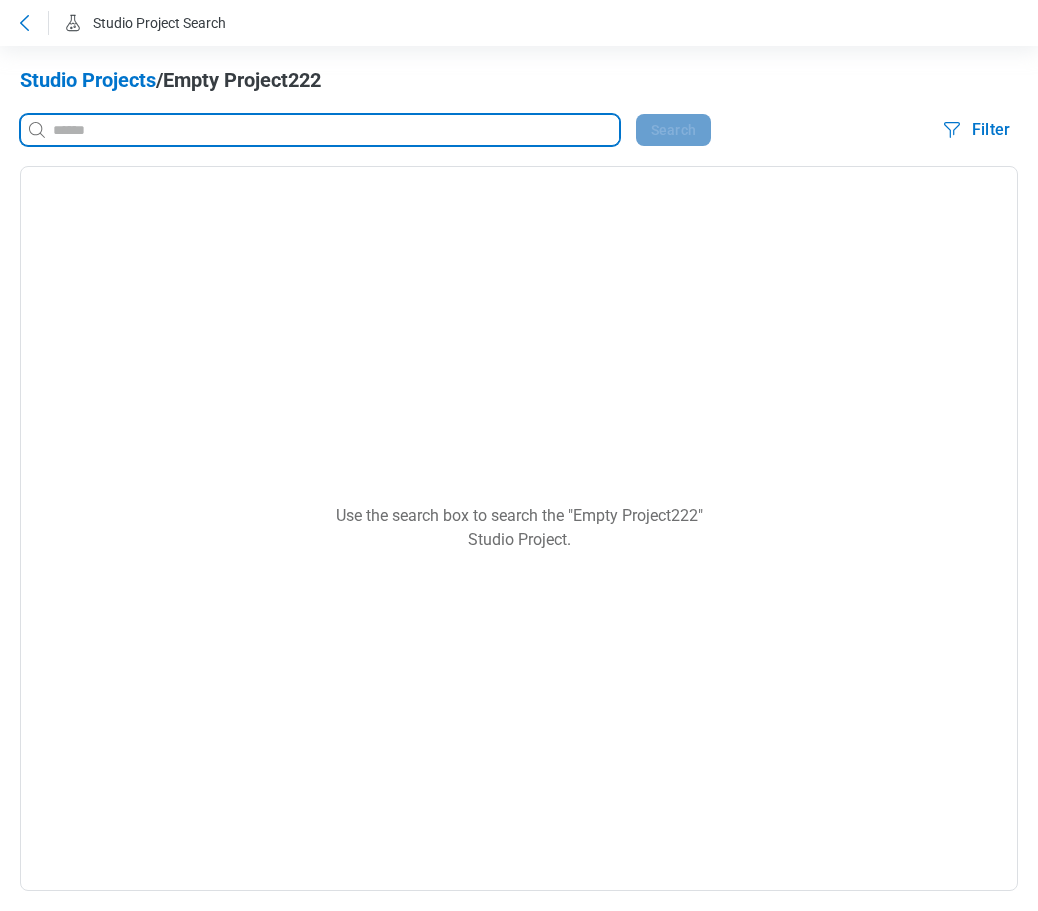 click at bounding box center [334, 130] 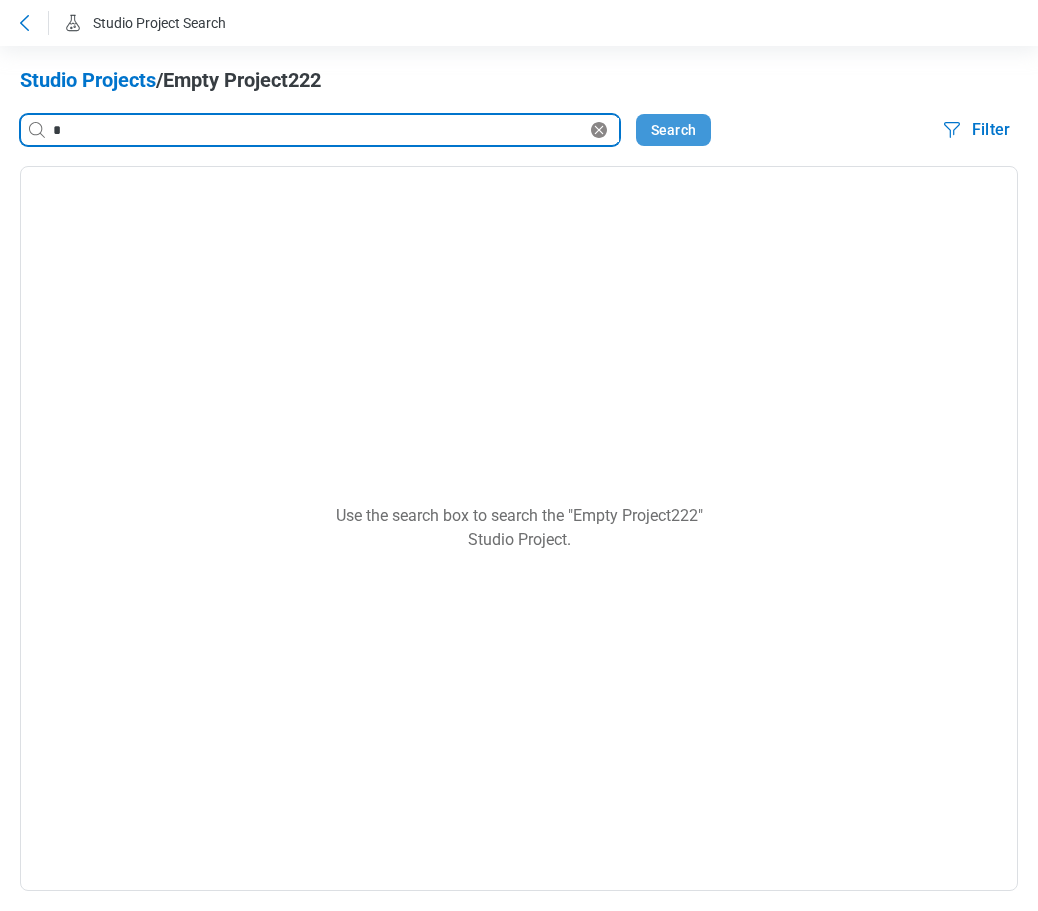 type on "*" 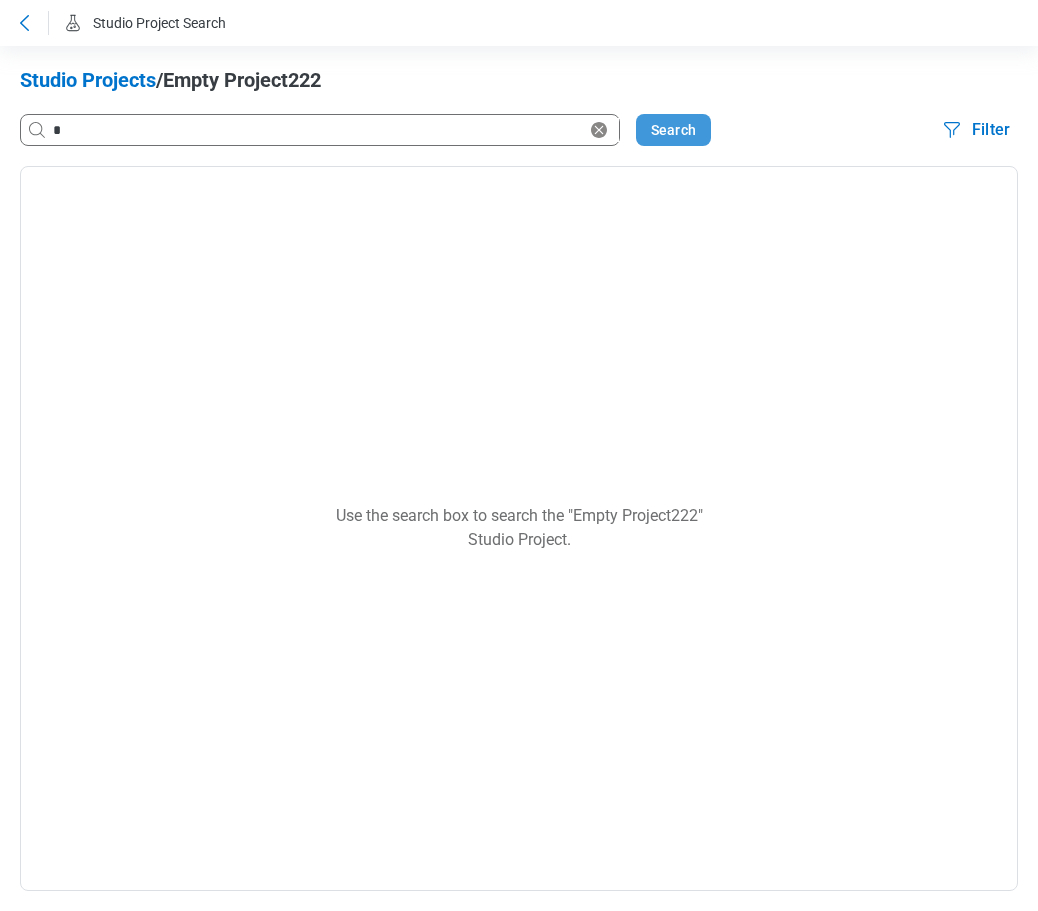 click on "Search" at bounding box center (673, 130) 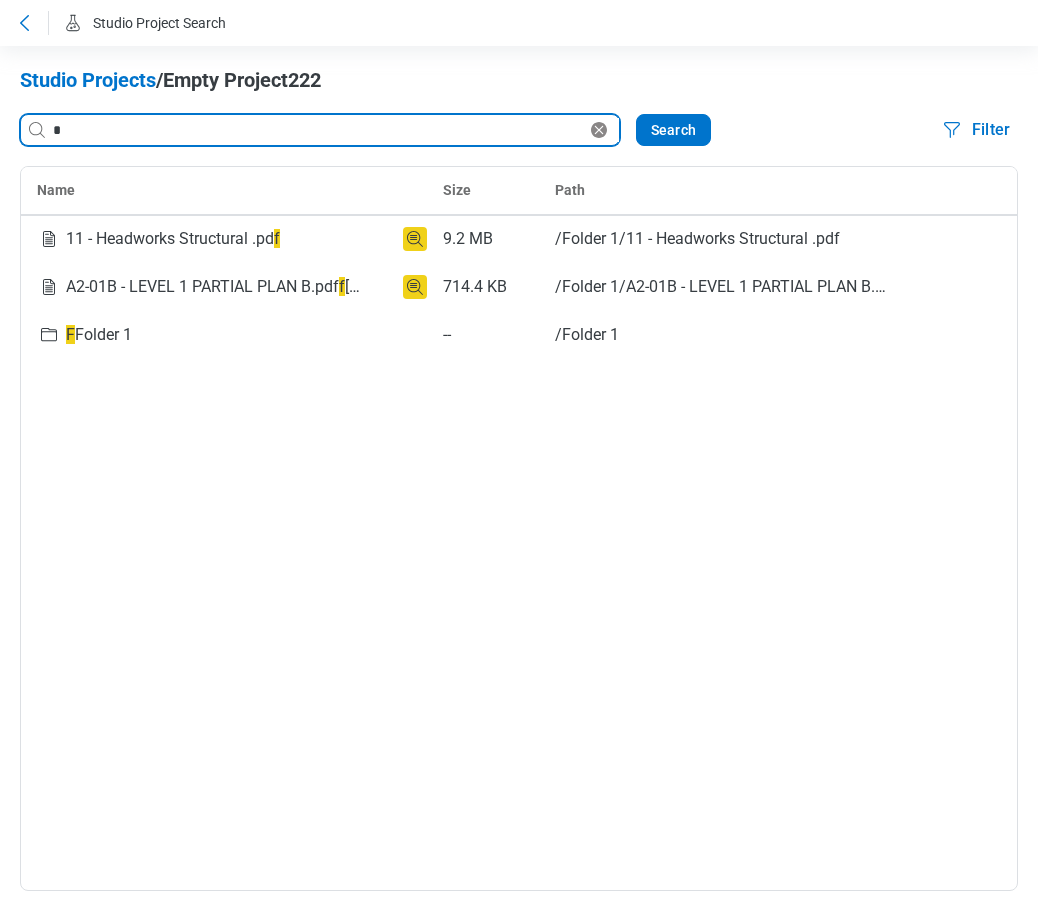 click on "*" at bounding box center (318, 130) 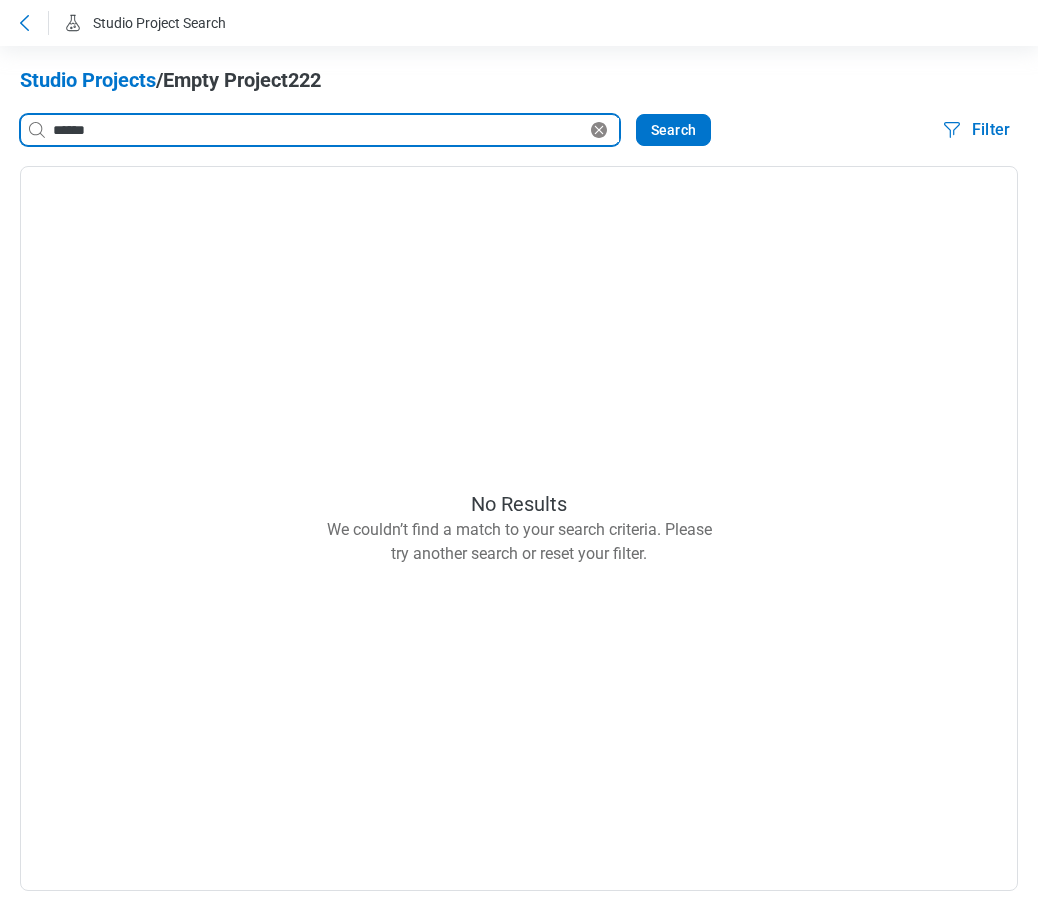 click on "******" at bounding box center [318, 130] 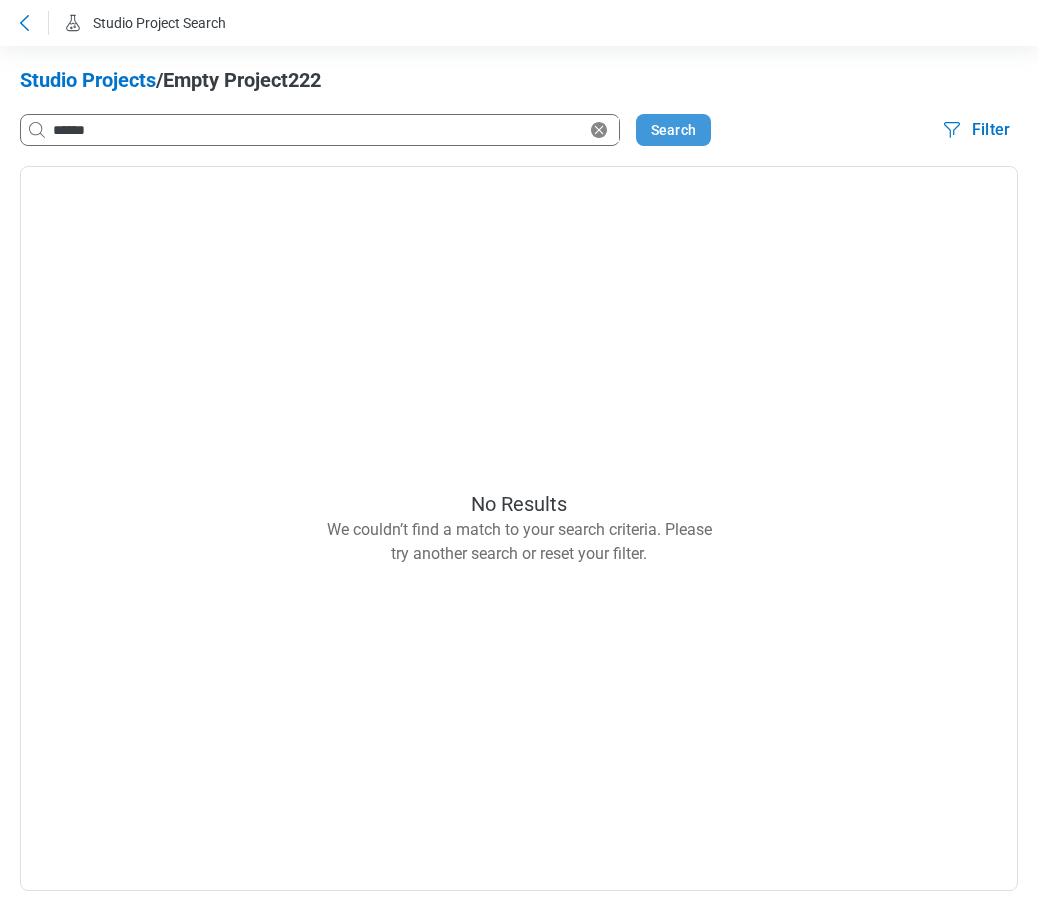 click on "Search" at bounding box center (673, 130) 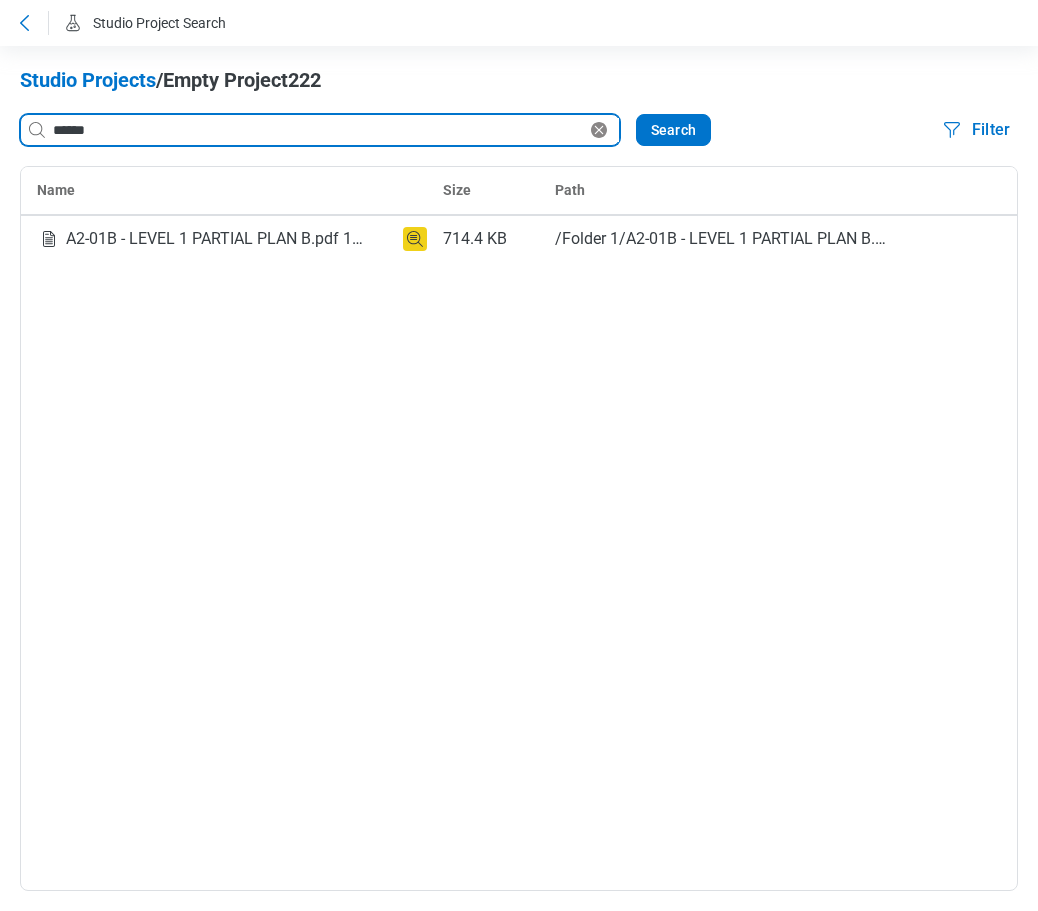 click on "******" at bounding box center (318, 130) 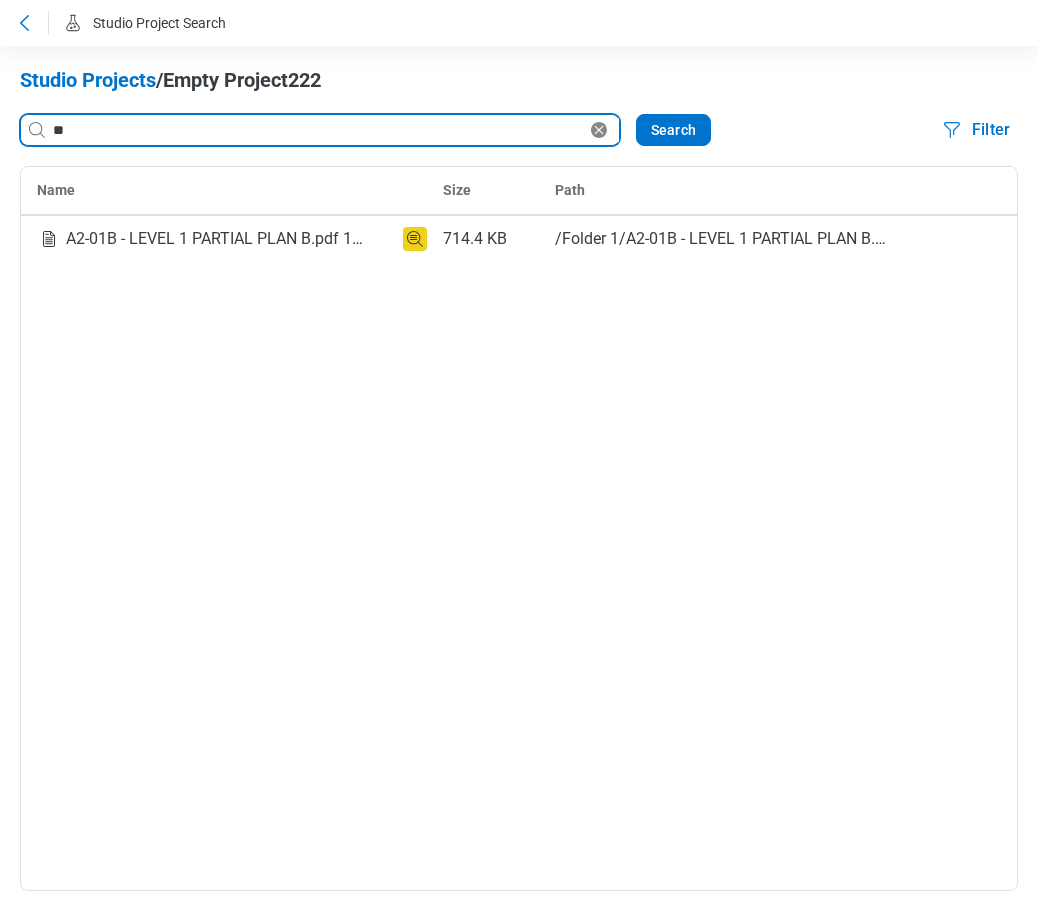 type on "*" 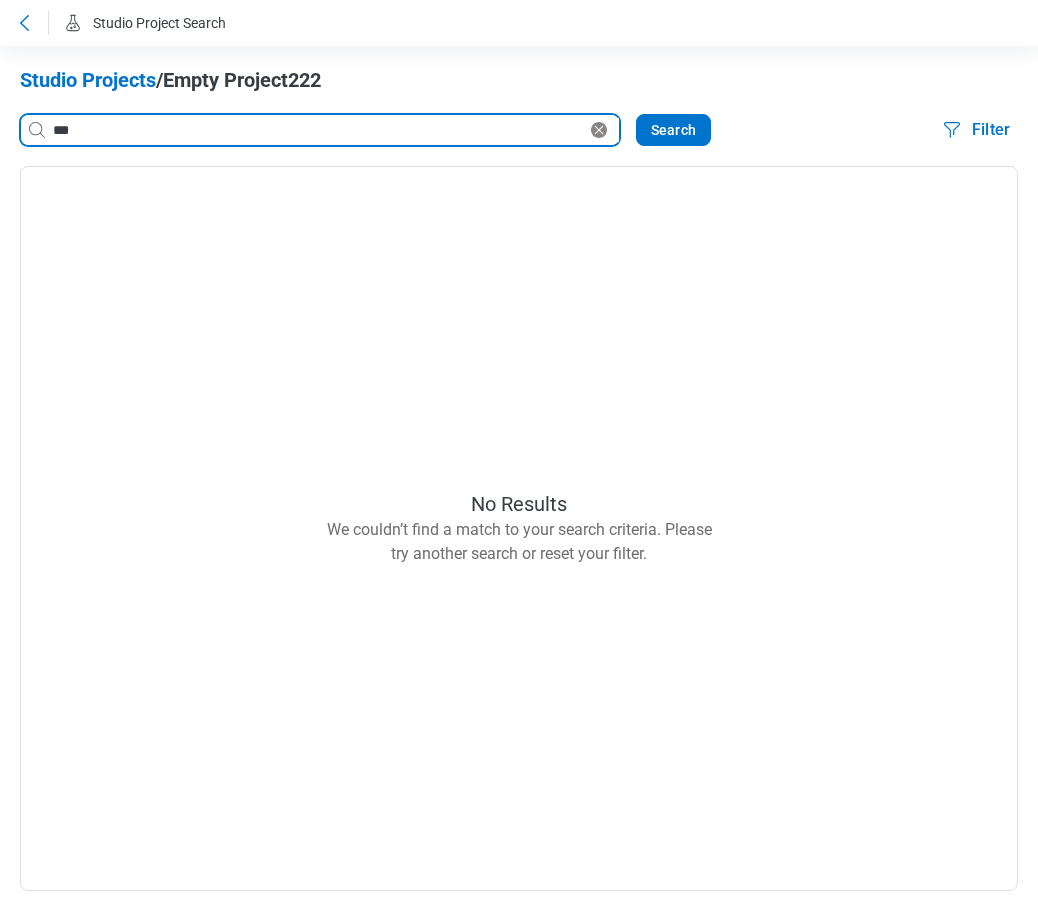 click on "***" at bounding box center [318, 130] 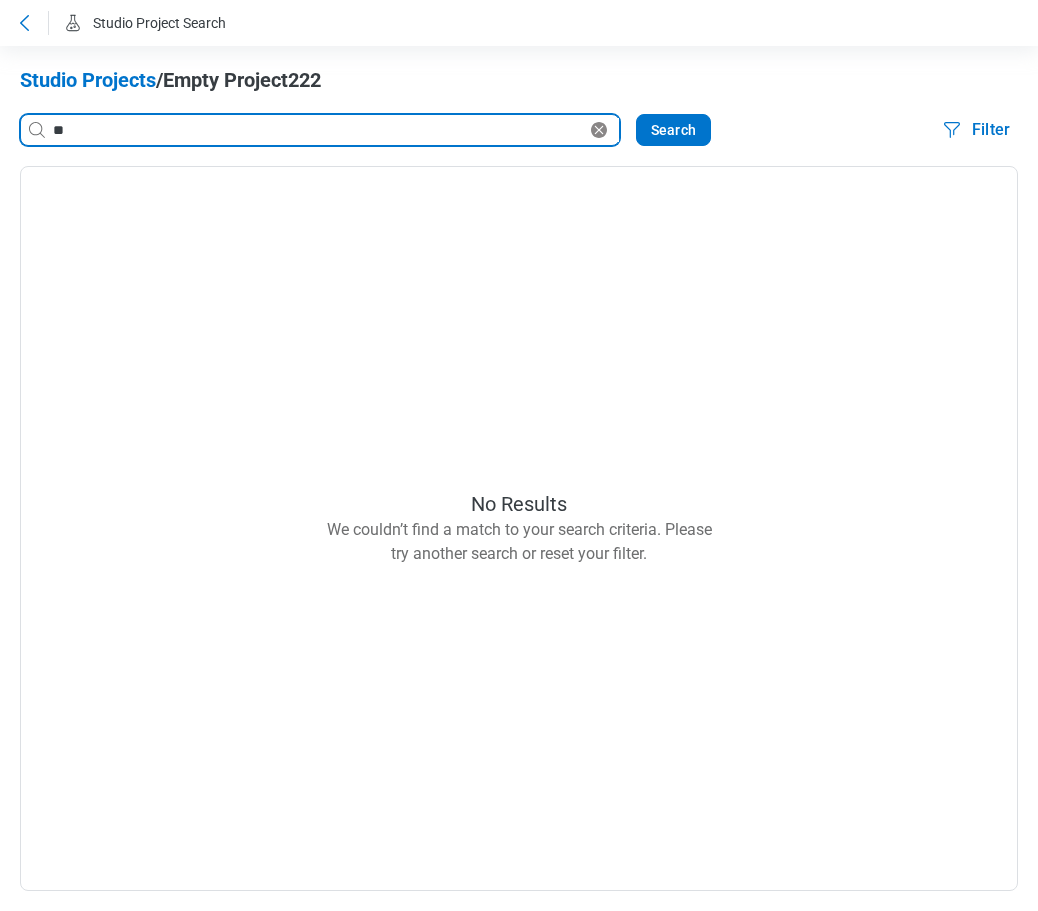 type on "*" 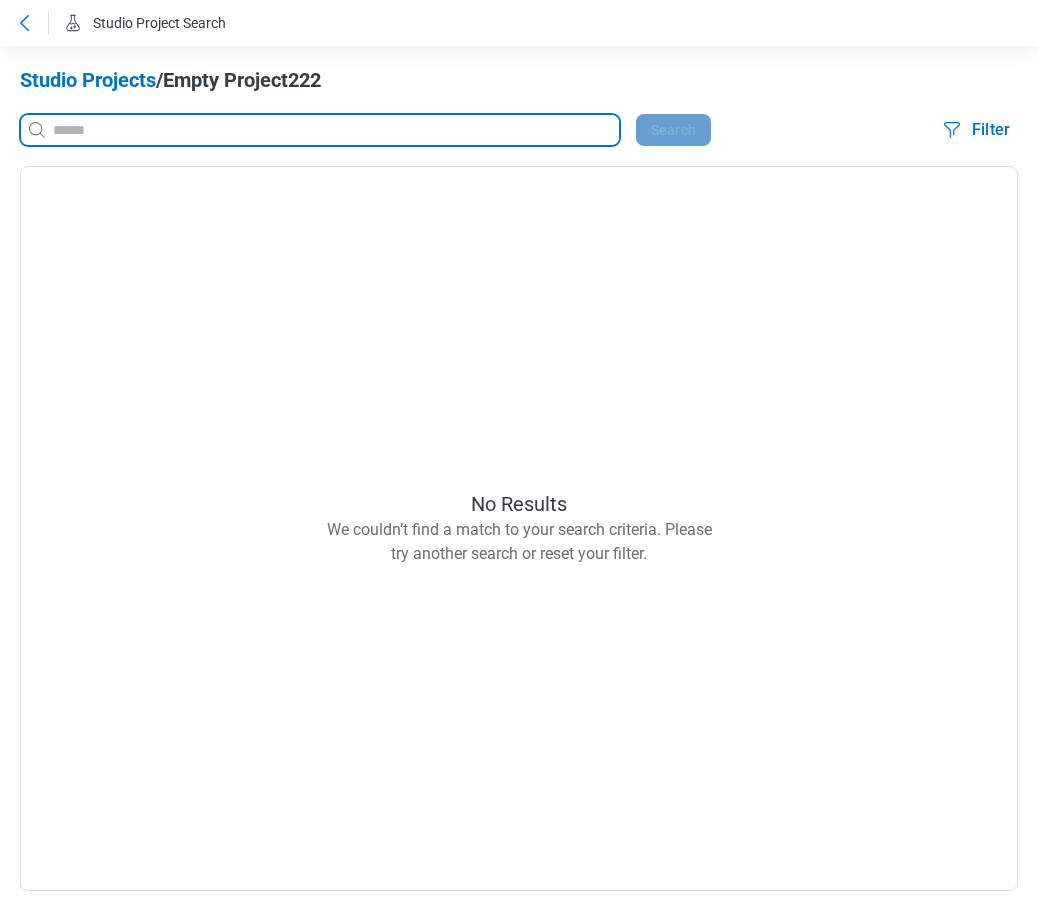 click at bounding box center [334, 130] 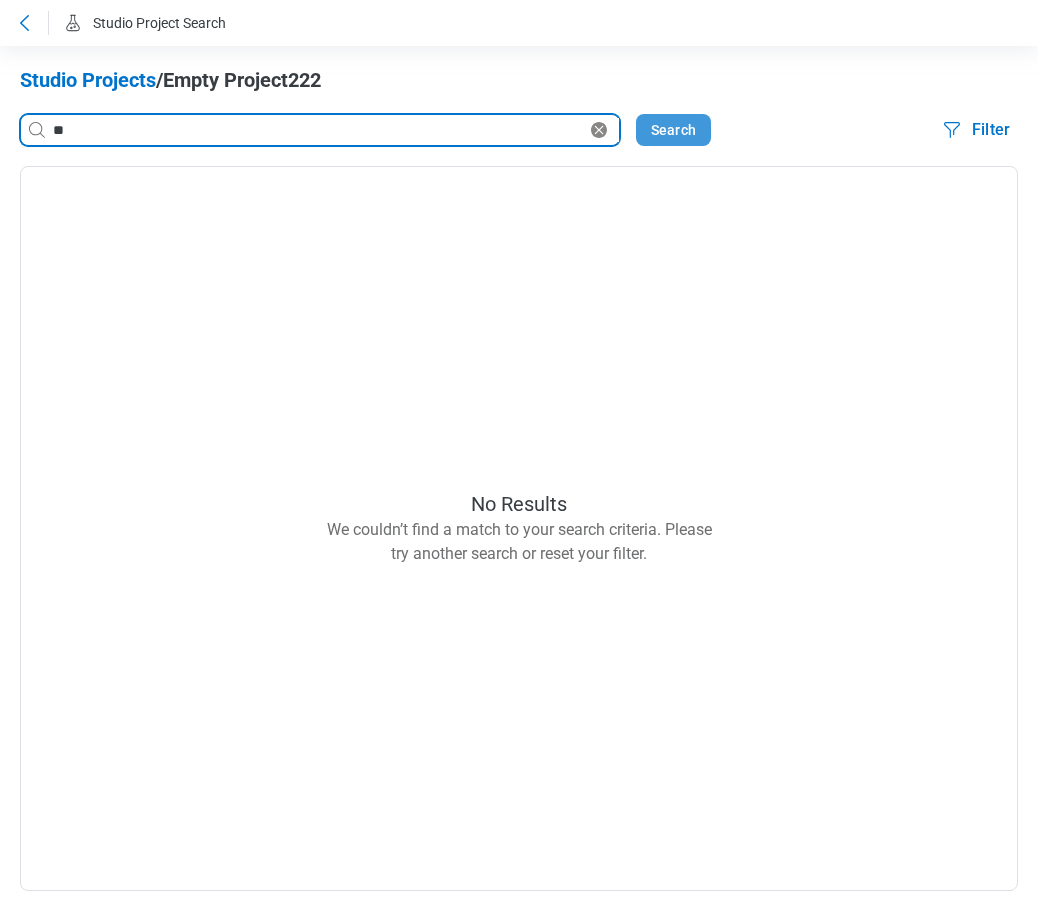 type on "**" 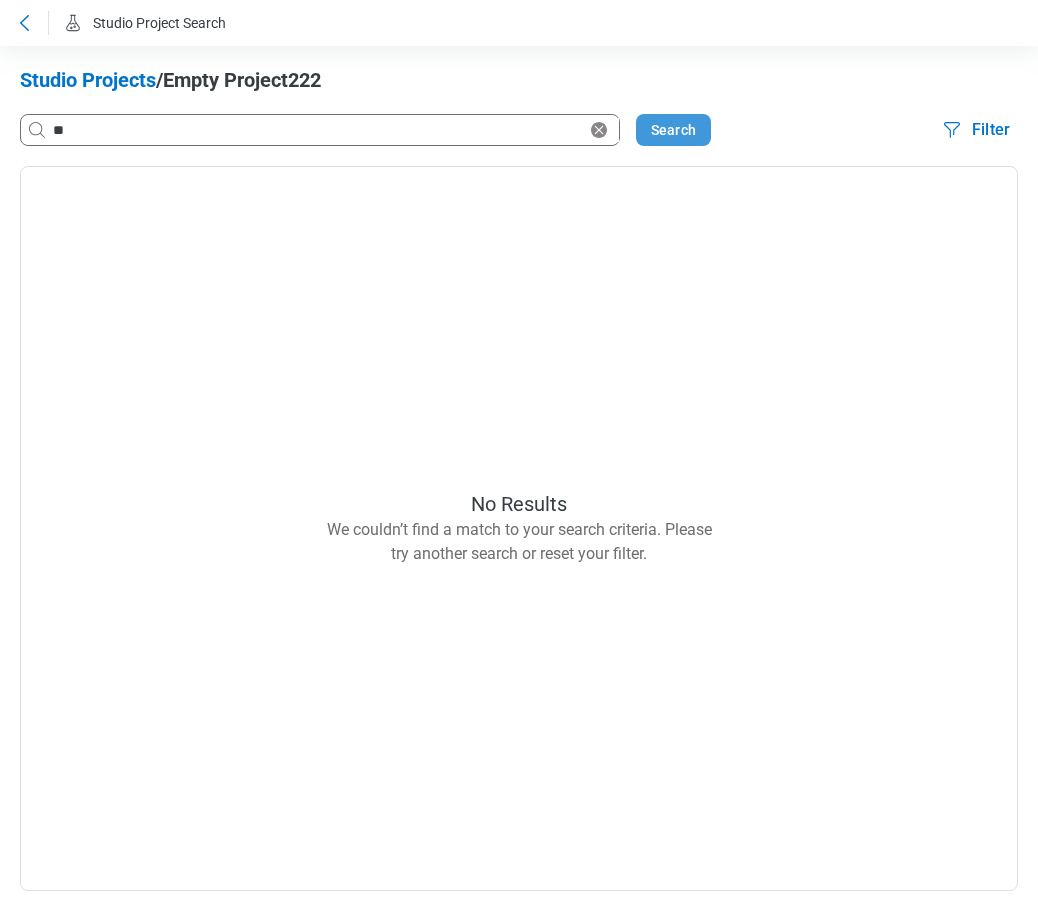 click on "Search" at bounding box center (673, 130) 